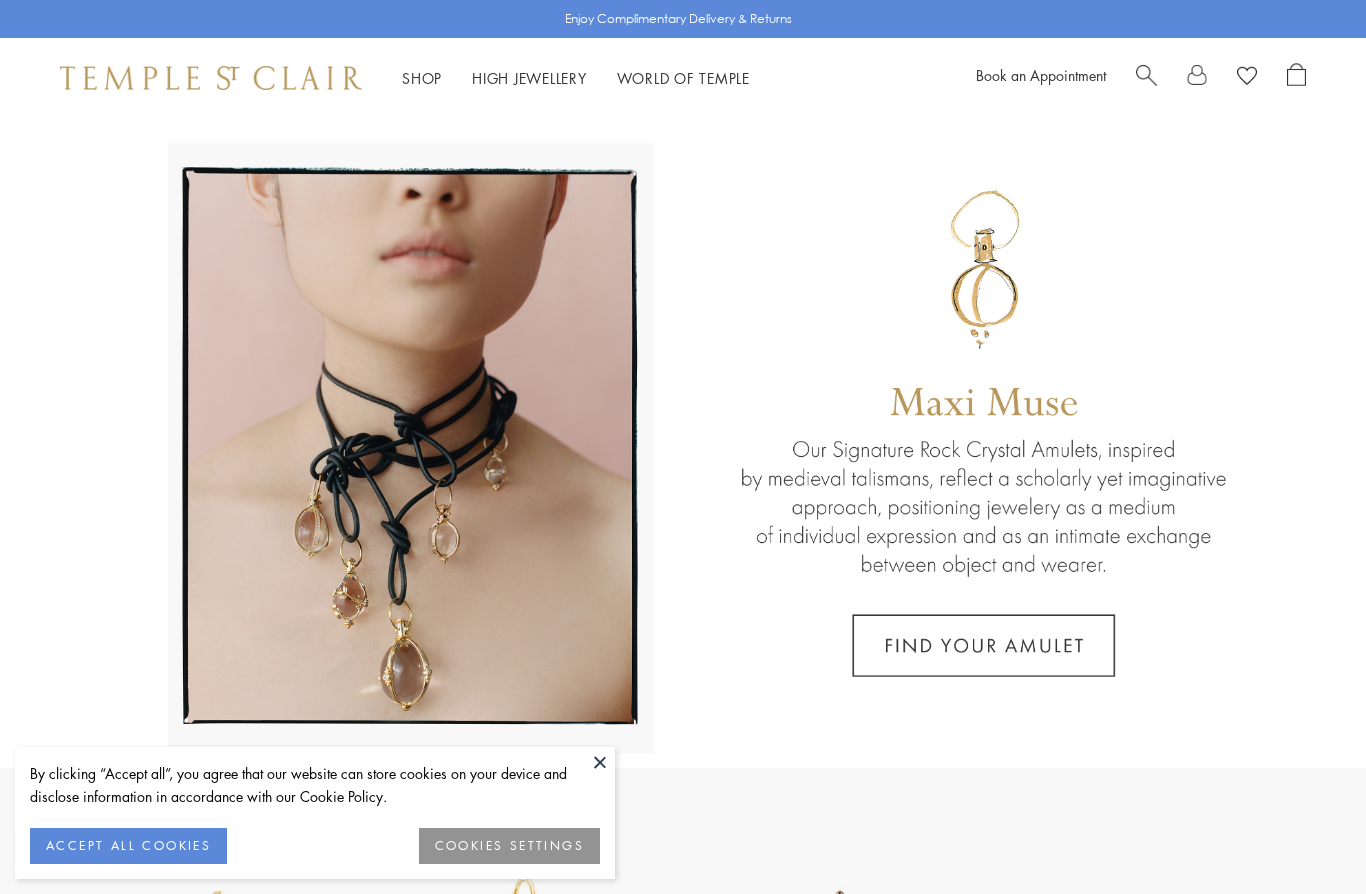 scroll, scrollTop: 0, scrollLeft: 0, axis: both 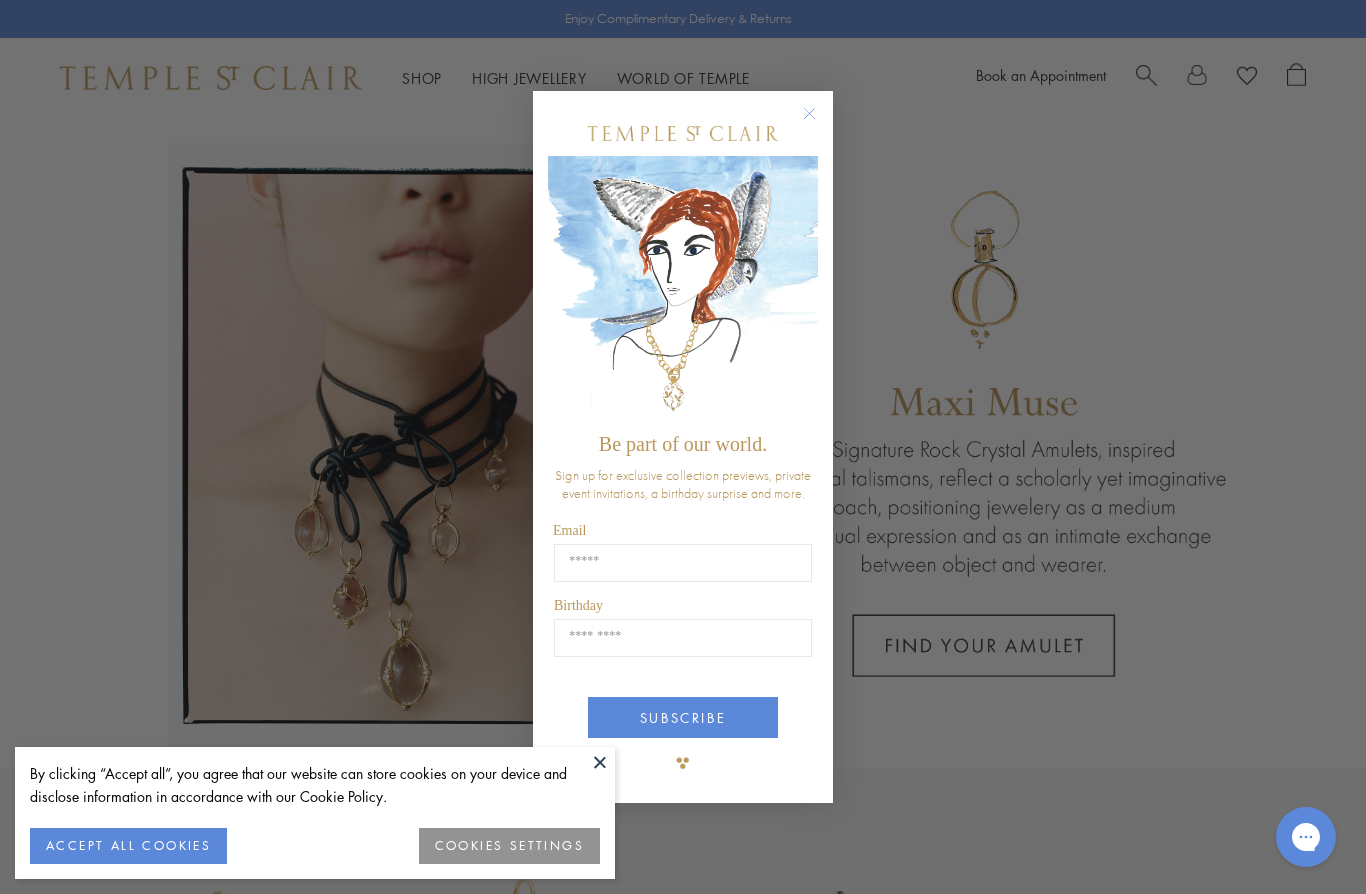 click 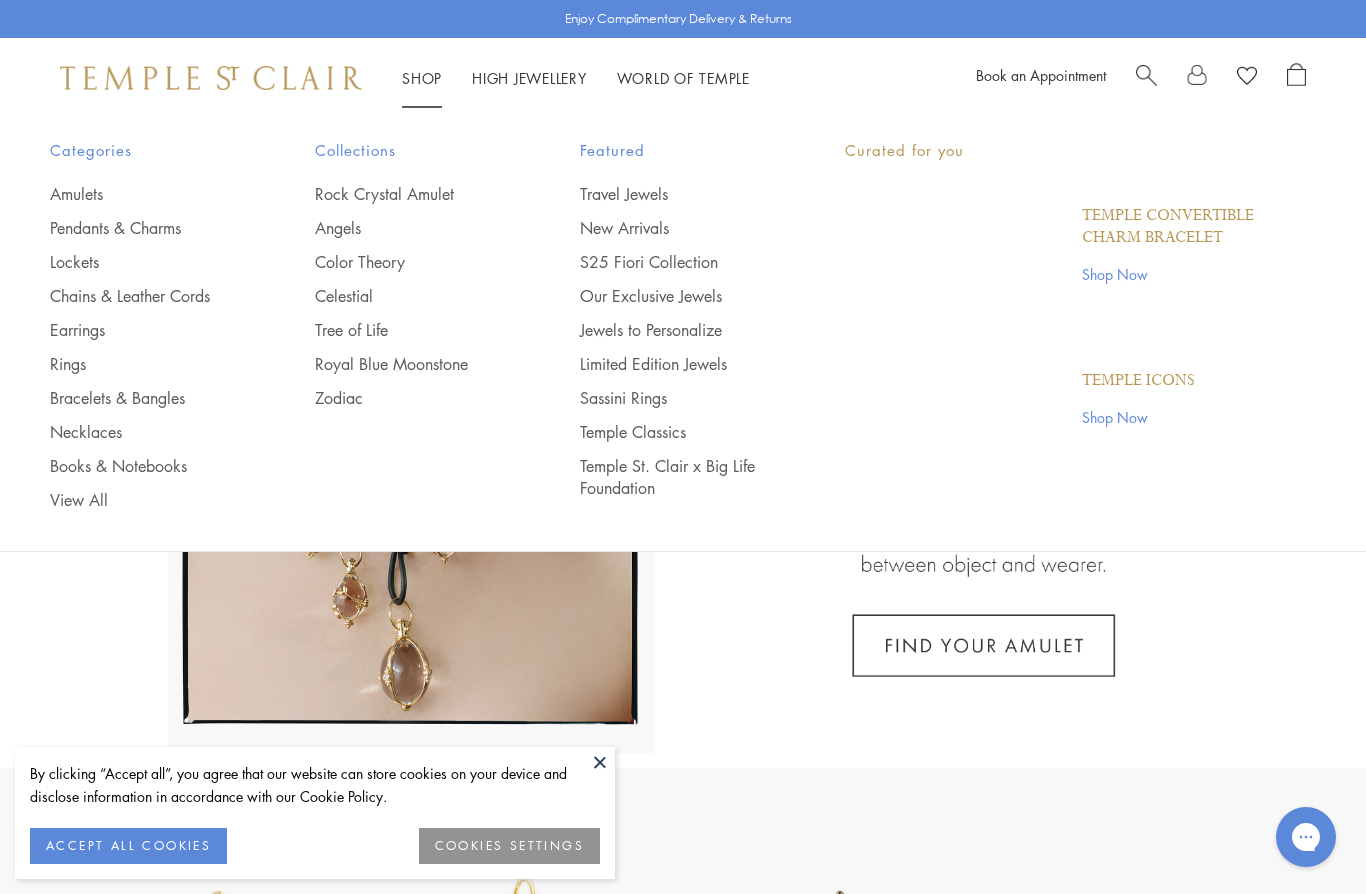 click on "Shop Shop" at bounding box center (422, 78) 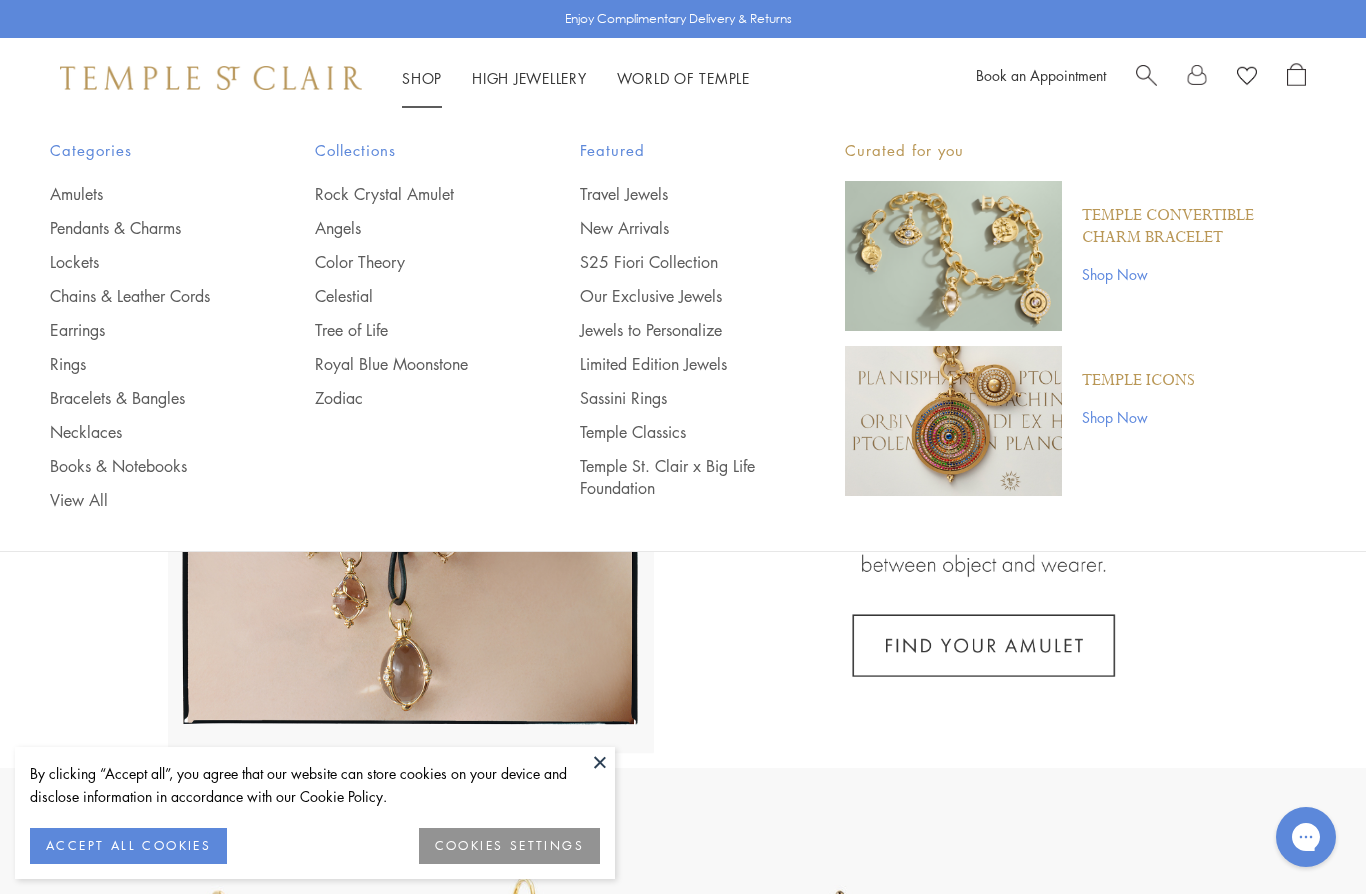 click on "Categories Amulets   Pendants & Charms   Lockets   Chains & Leather Cords   Earrings   Rings   Bracelets & Bangles   Necklaces   Books & Notebooks   View All   Collections Rock Crystal Amulet   Angels   Color Theory   Celestial   Tree of Life   Royal Blue Moonstone   Zodiac   Featured Travel Jewels   New Arrivals   S25 Fiori Collection   Our Exclusive Jewels   Jewels to Personalize   Limited Edition Jewels   Sassini Rings   Temple Classics   Temple St. Clair x Big Life Foundation    Curated for you
Temple Convertible Charm Bracelet Shop Now
Temple Icons" at bounding box center [683, 324] 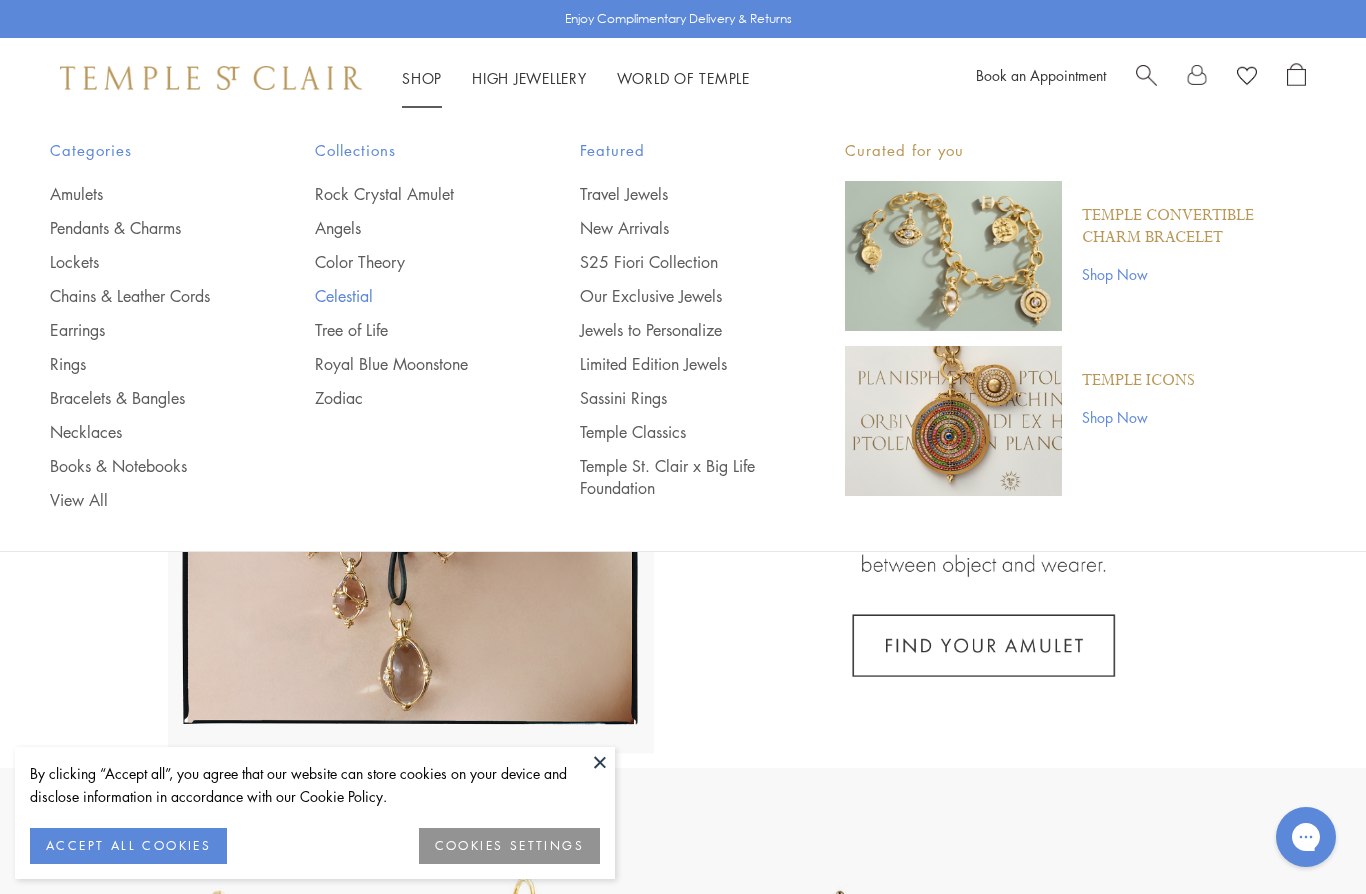 click on "Celestial" at bounding box center (407, 296) 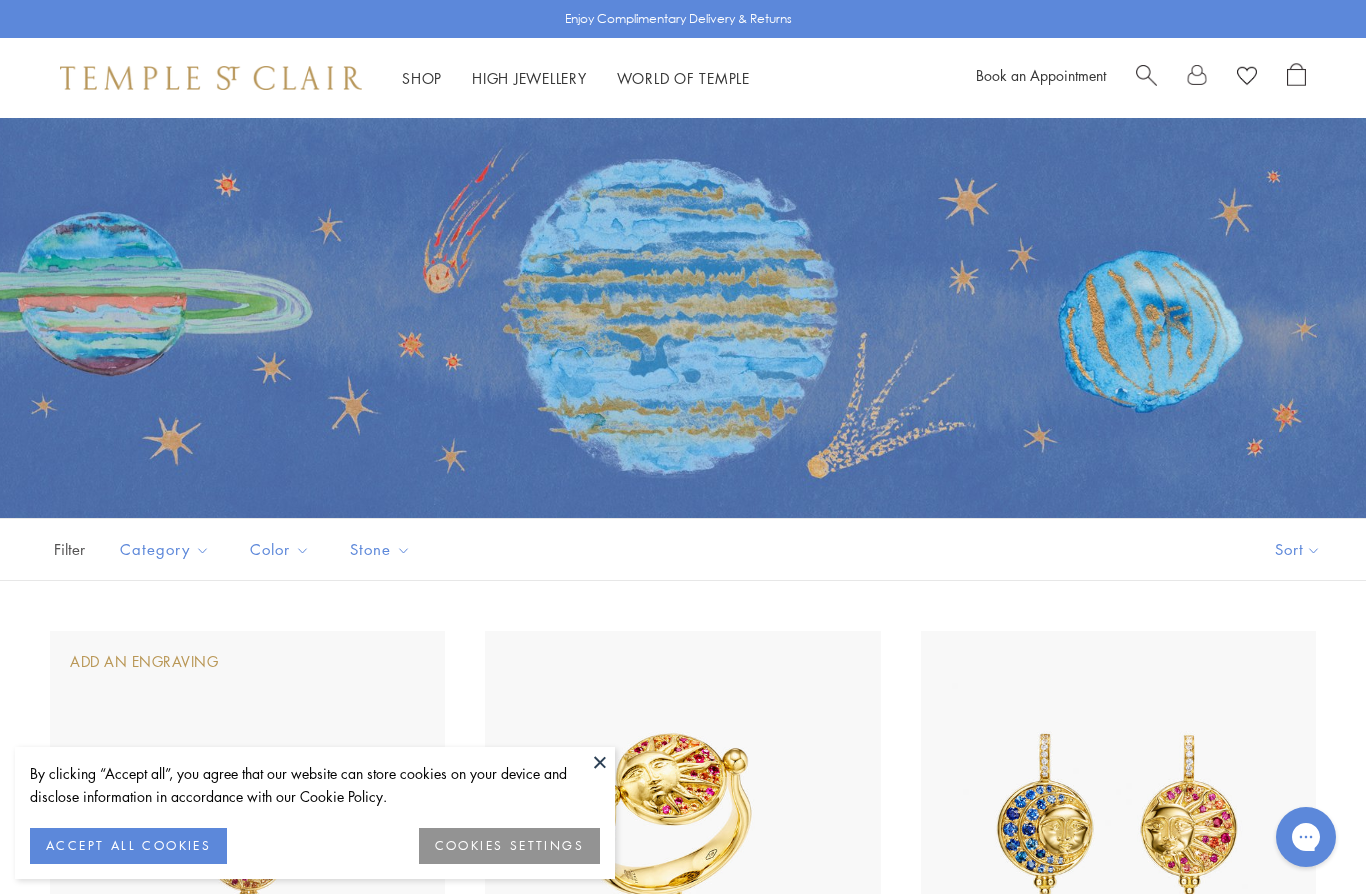 scroll, scrollTop: 0, scrollLeft: 0, axis: both 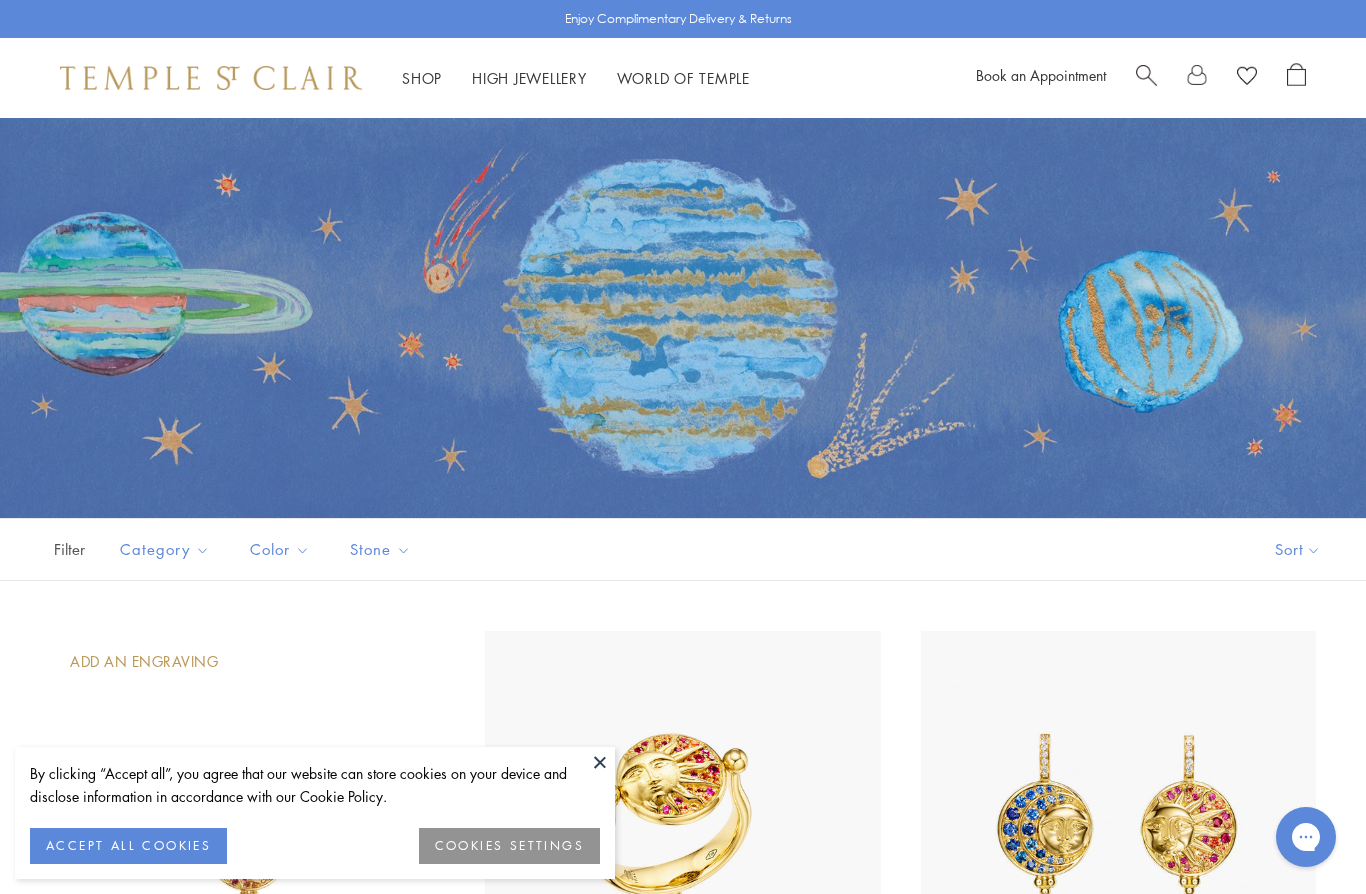 click at bounding box center [600, 762] 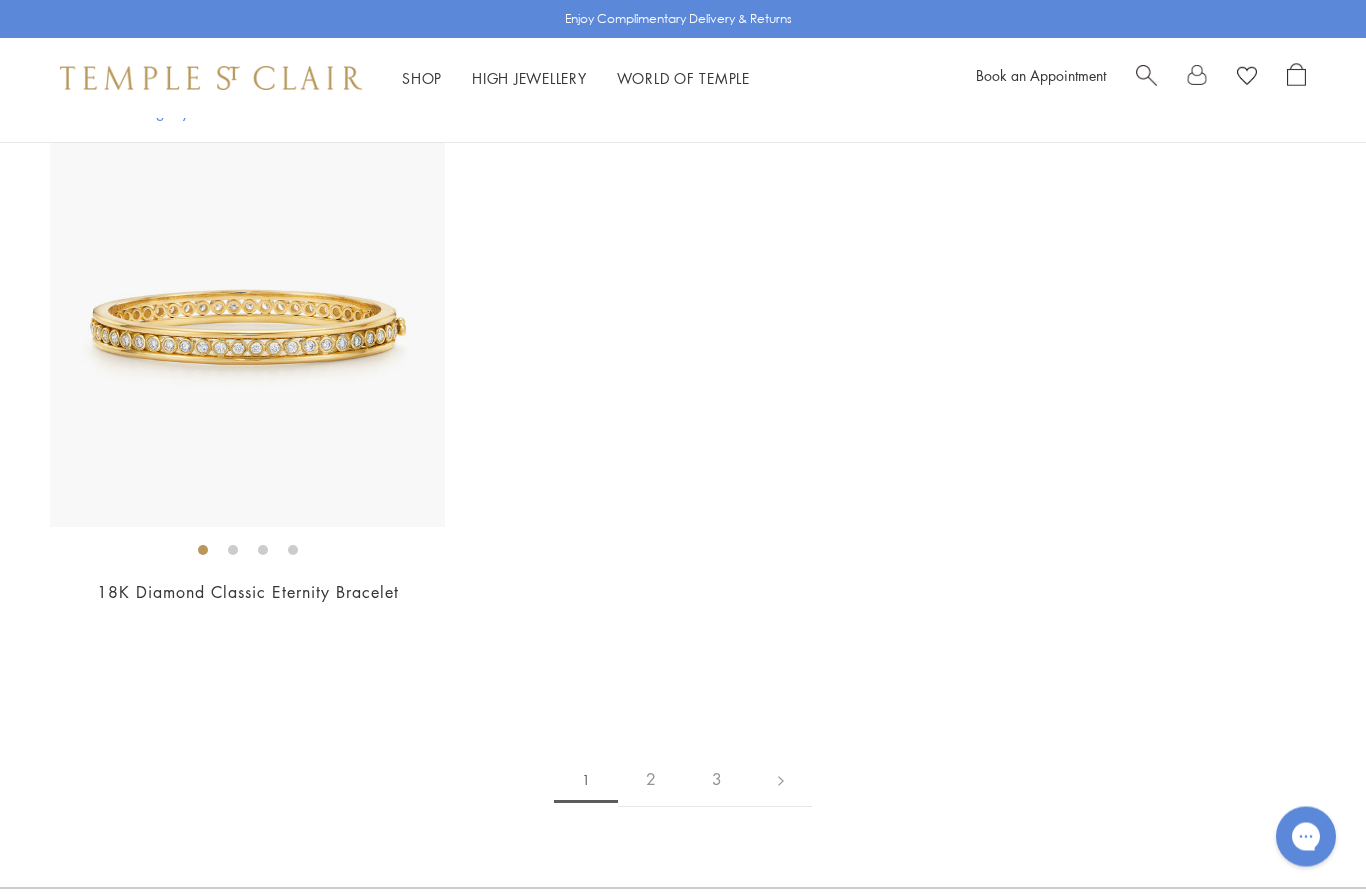 scroll, scrollTop: 10057, scrollLeft: 0, axis: vertical 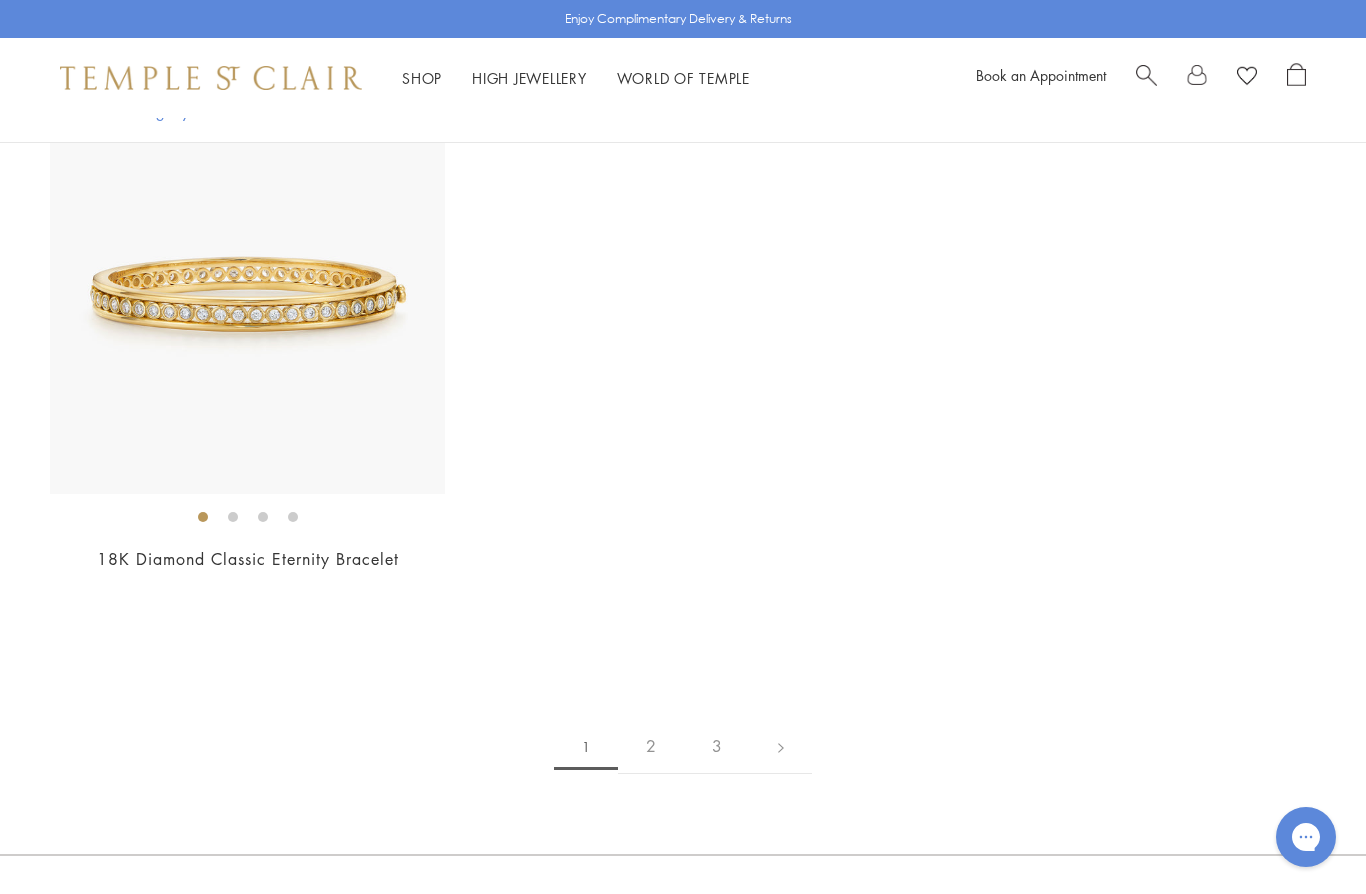 click on "2" at bounding box center (651, 746) 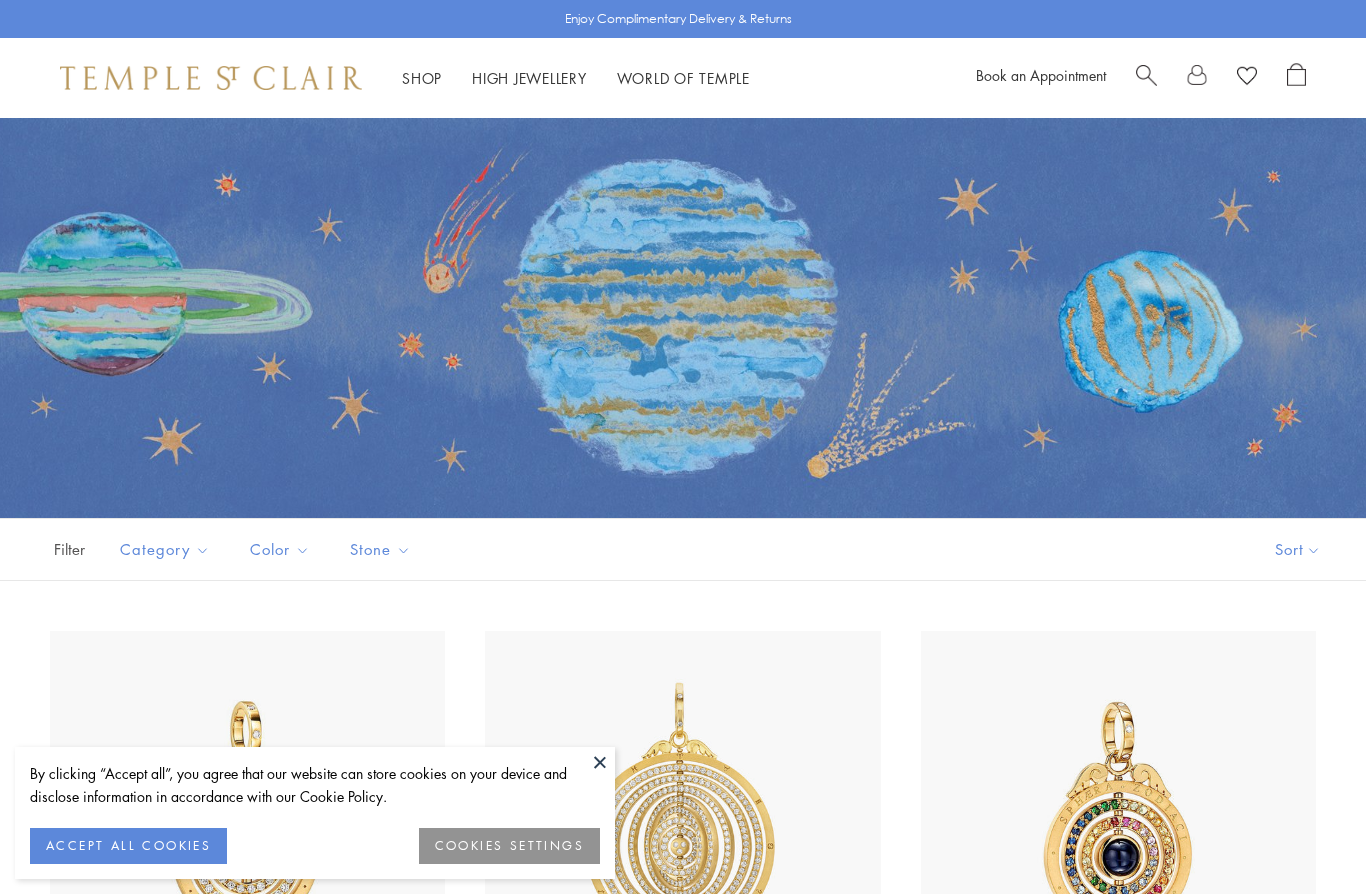 scroll, scrollTop: 0, scrollLeft: 0, axis: both 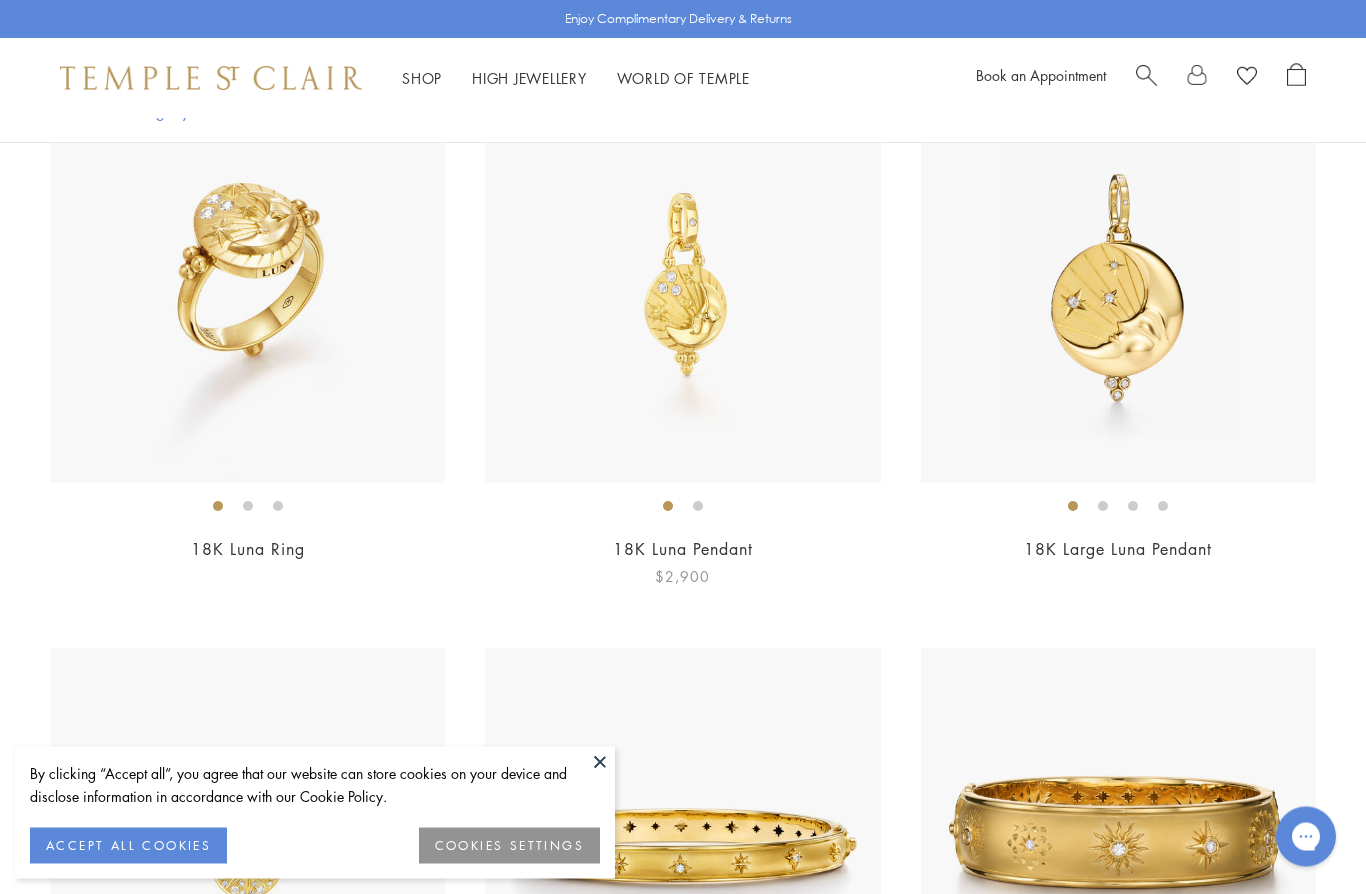 click at bounding box center (682, 286) 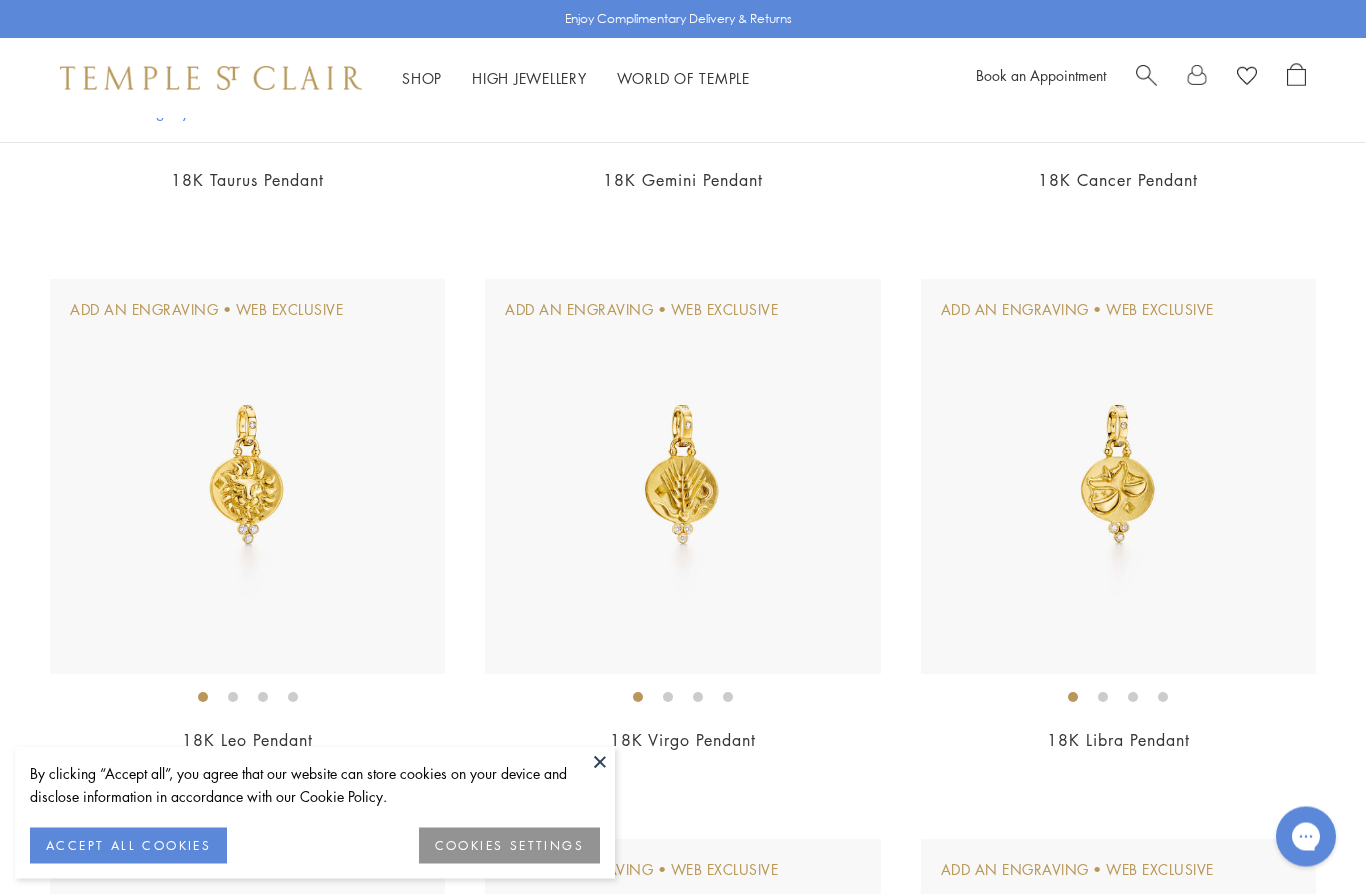 scroll, scrollTop: 4910, scrollLeft: 0, axis: vertical 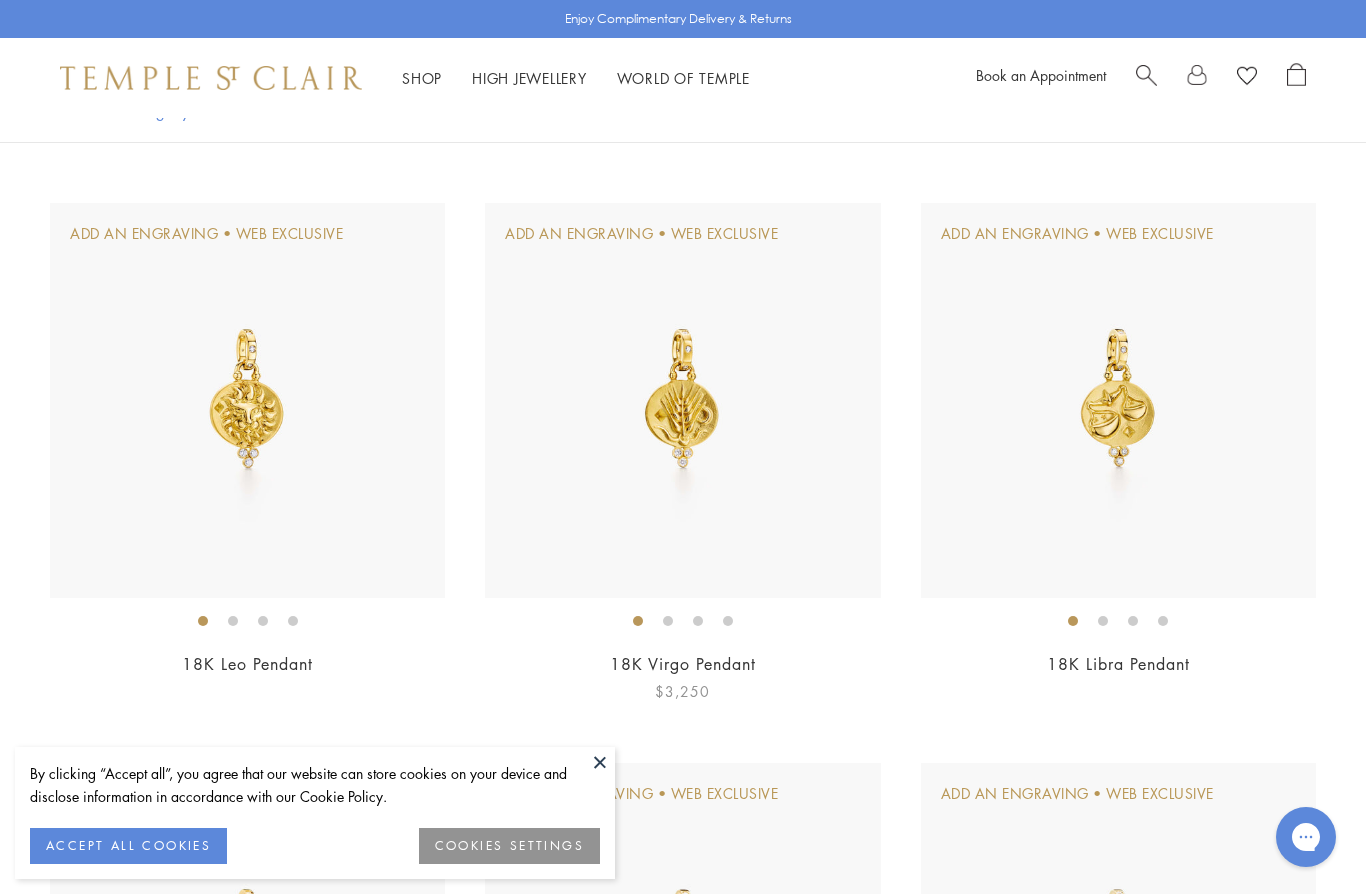 click at bounding box center [682, 400] 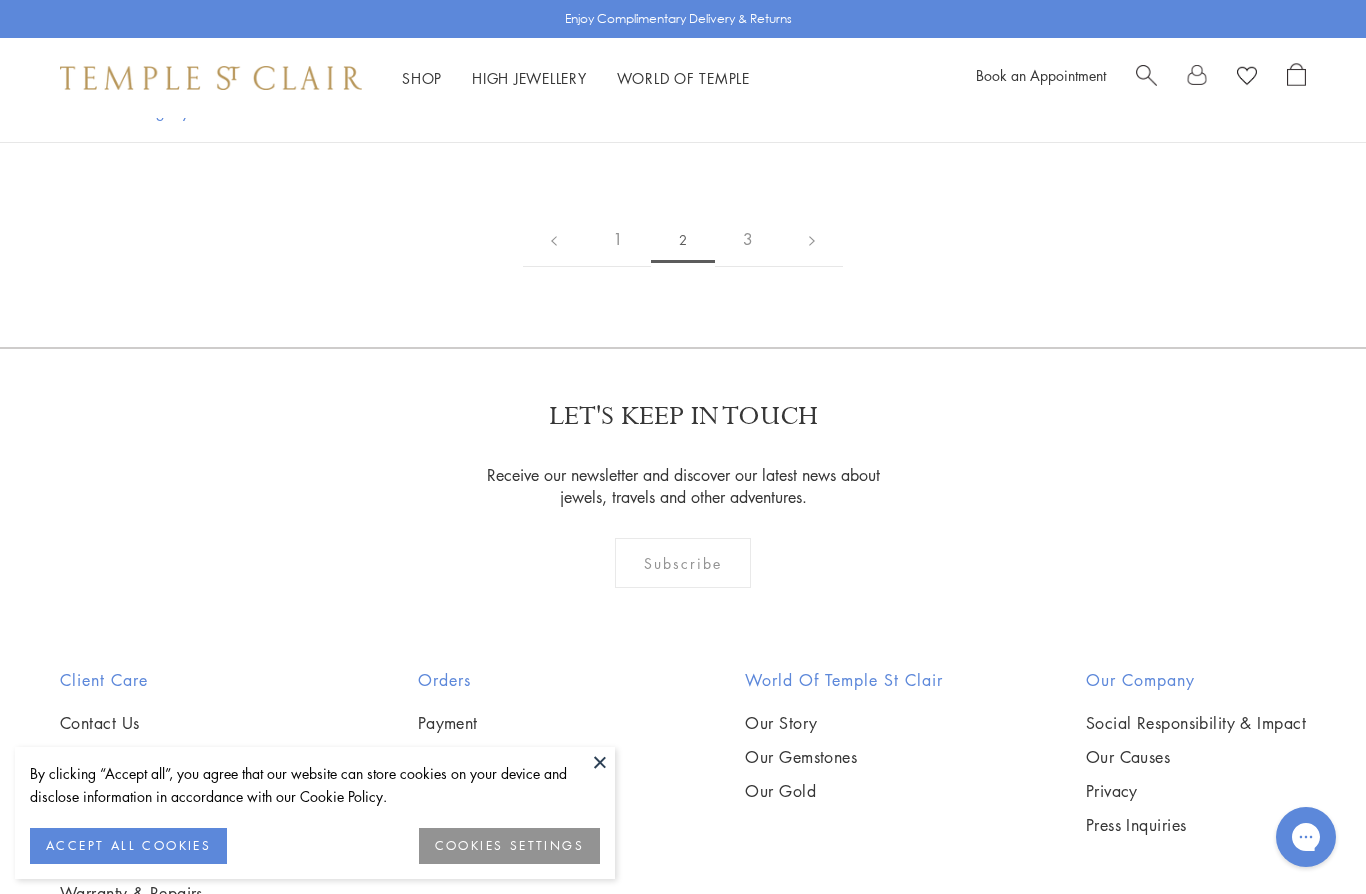 scroll, scrollTop: 10054, scrollLeft: 0, axis: vertical 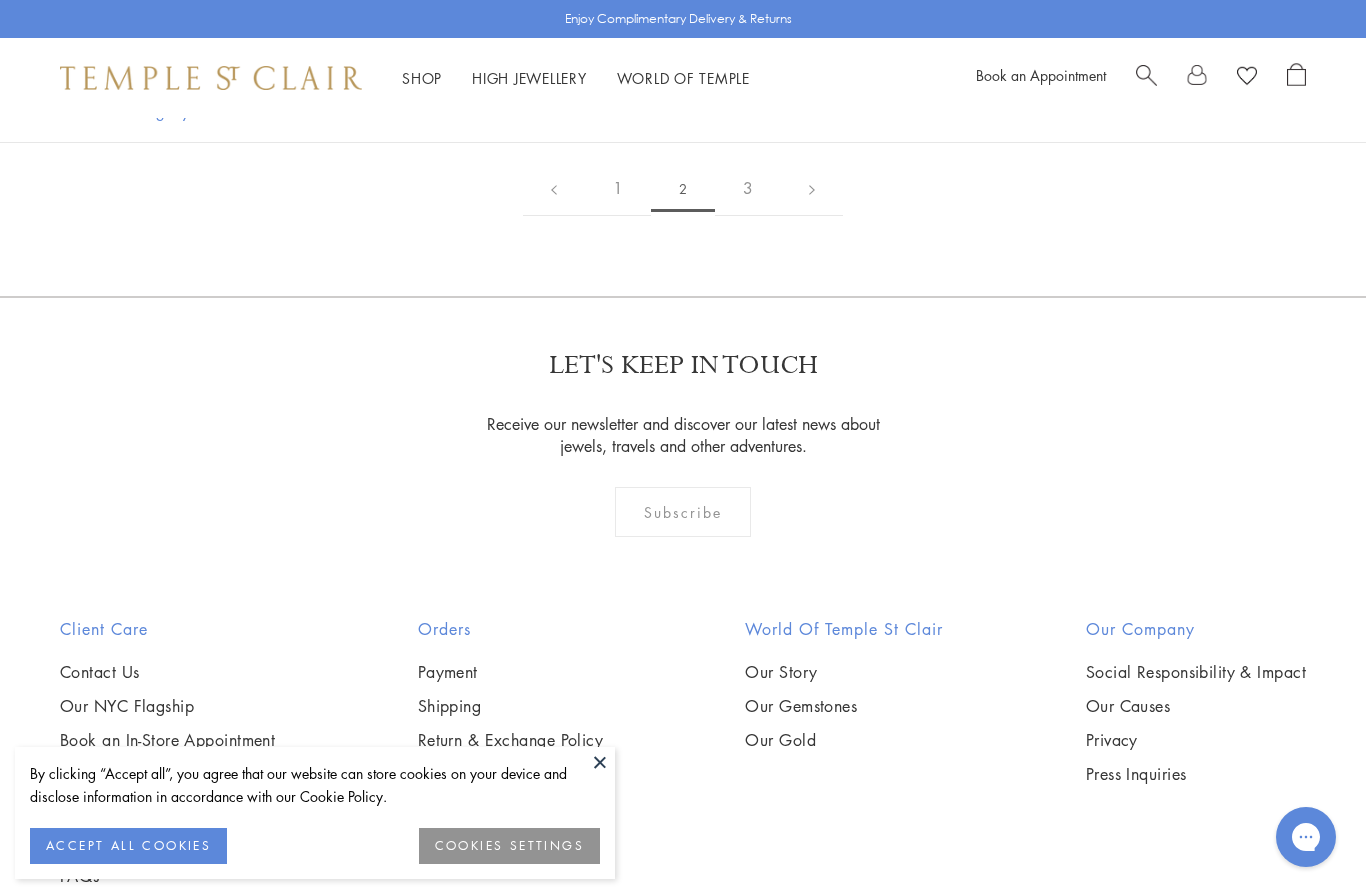 click on "3" at bounding box center [748, 188] 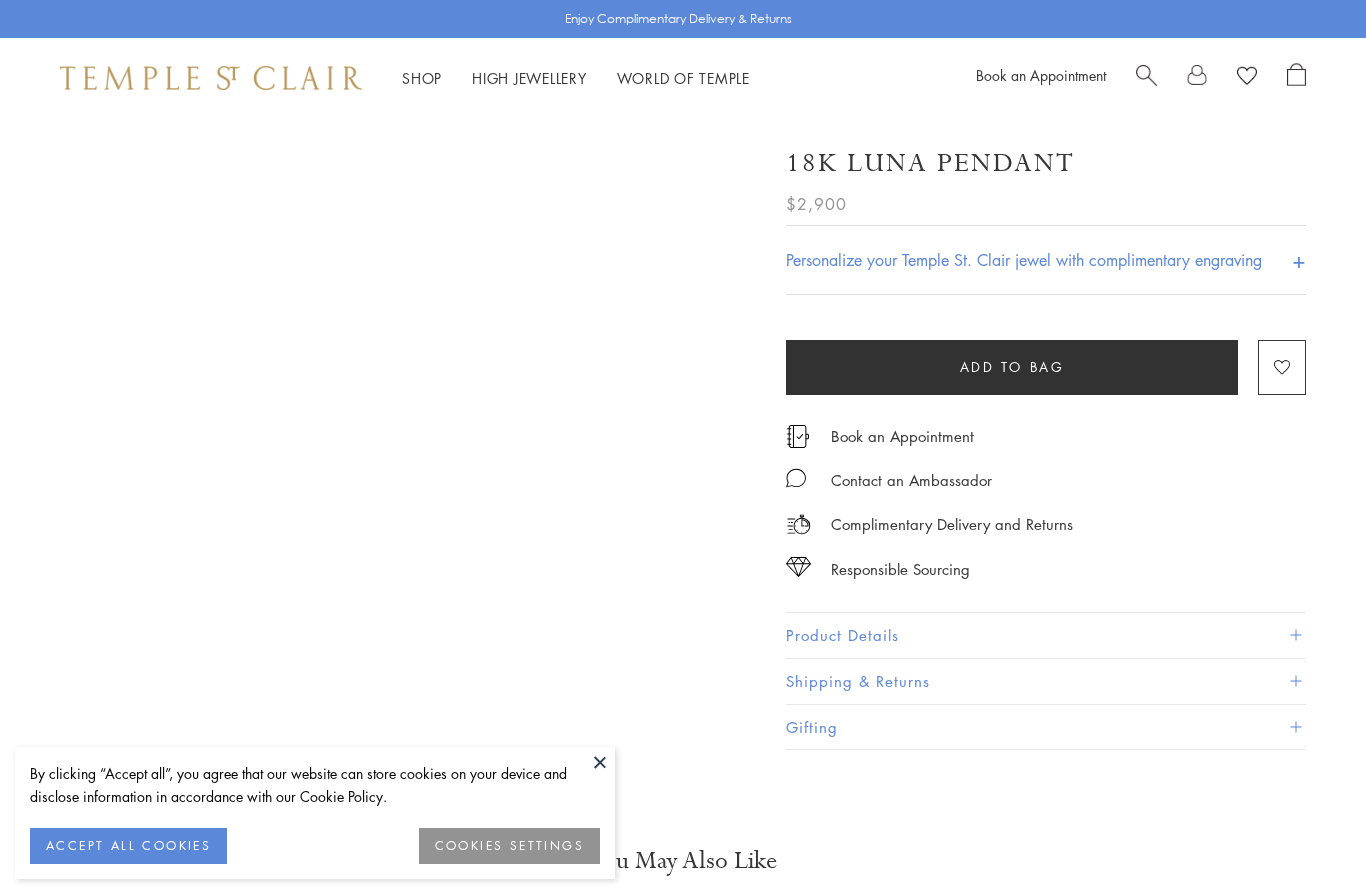 scroll, scrollTop: 0, scrollLeft: 0, axis: both 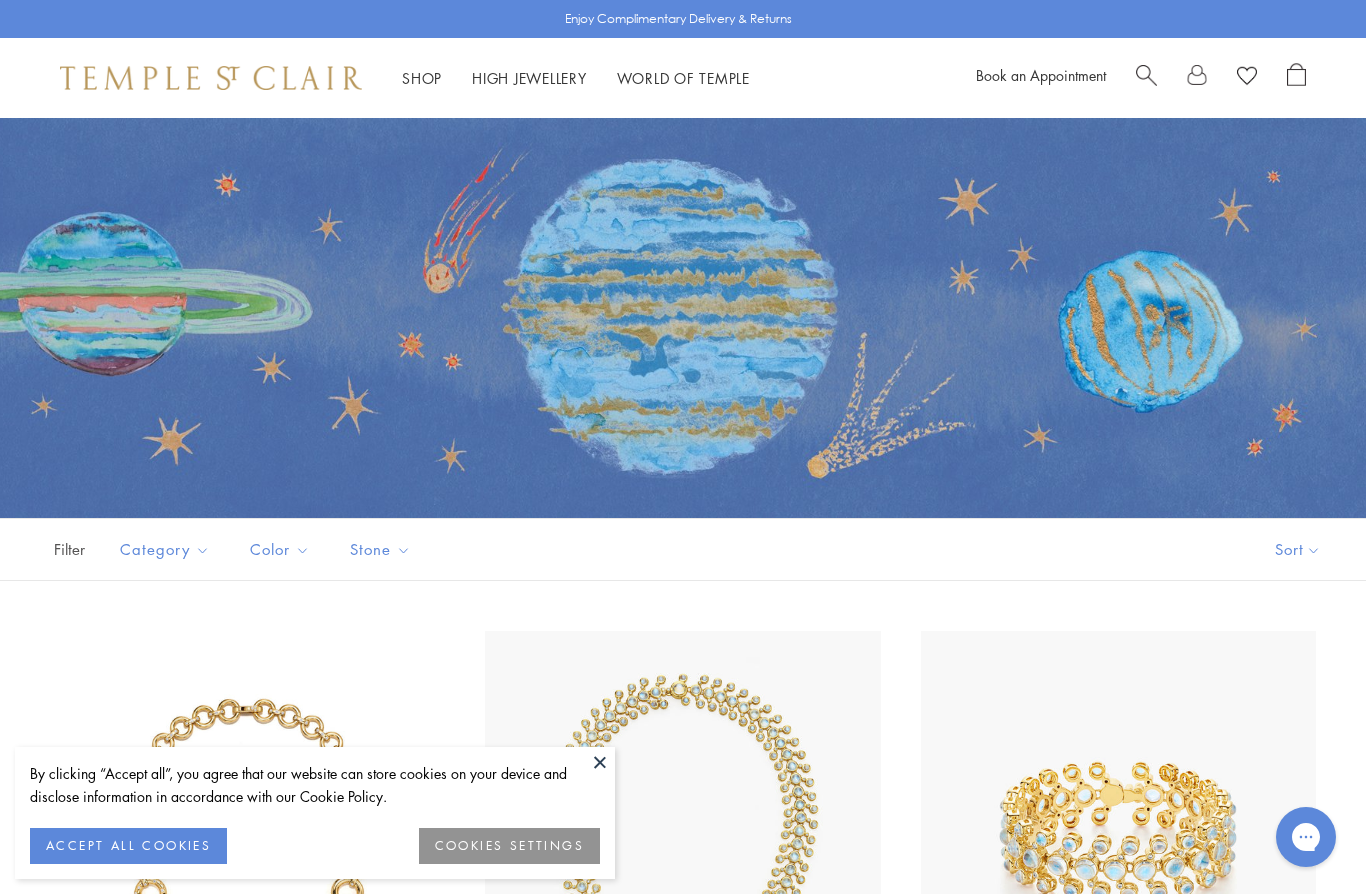 click at bounding box center (1146, 73) 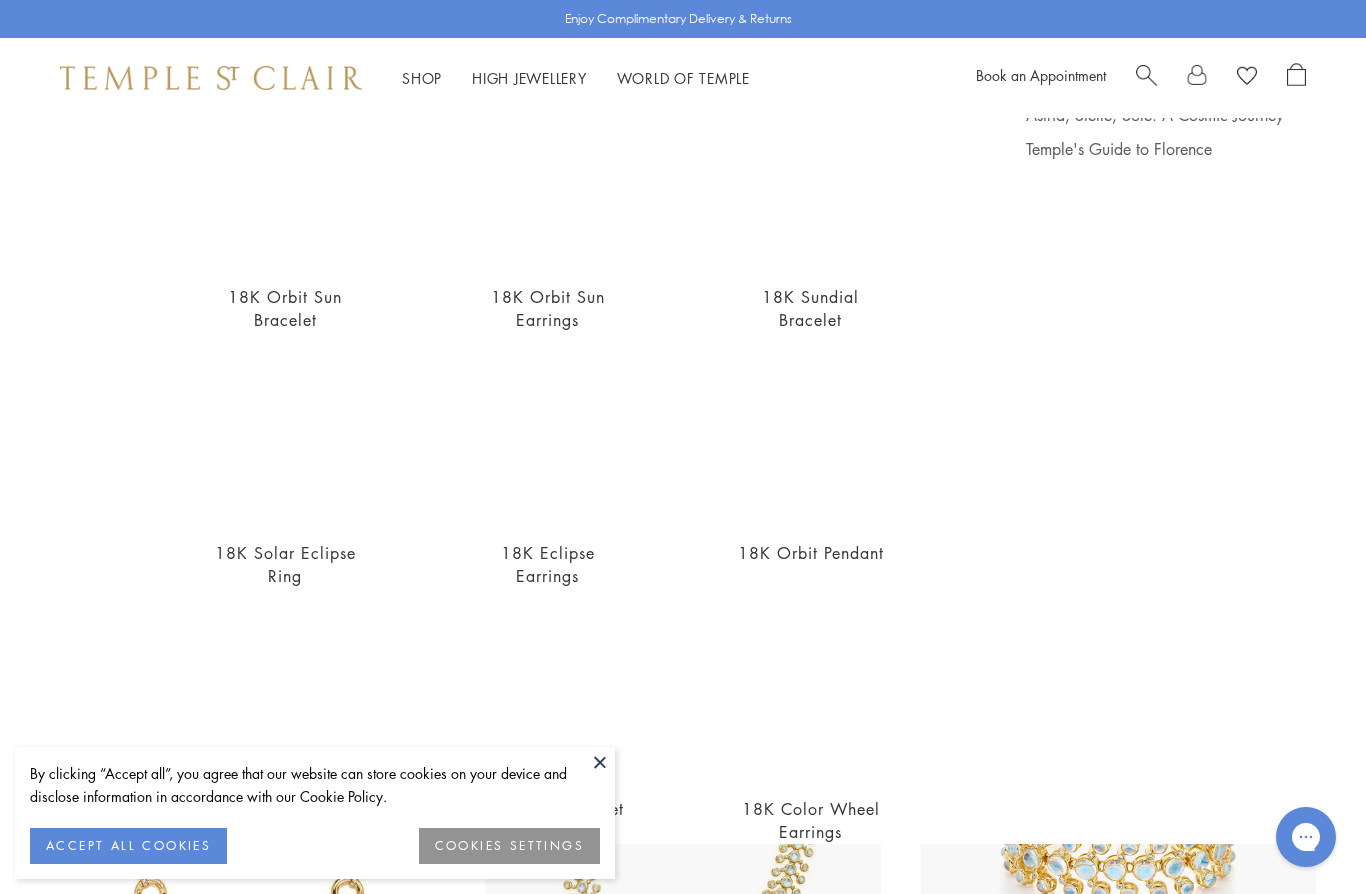scroll, scrollTop: 205, scrollLeft: 0, axis: vertical 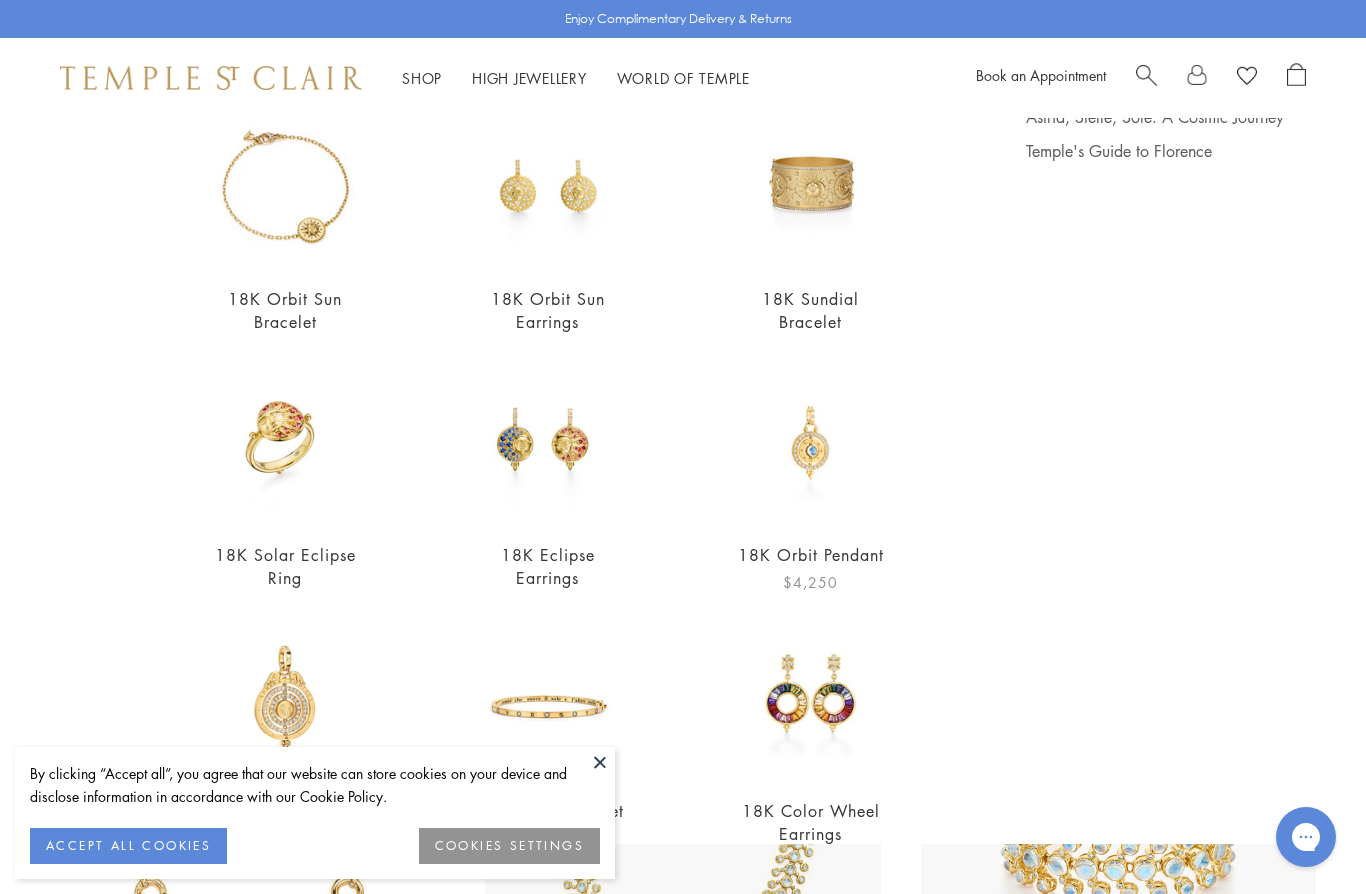 type on "***" 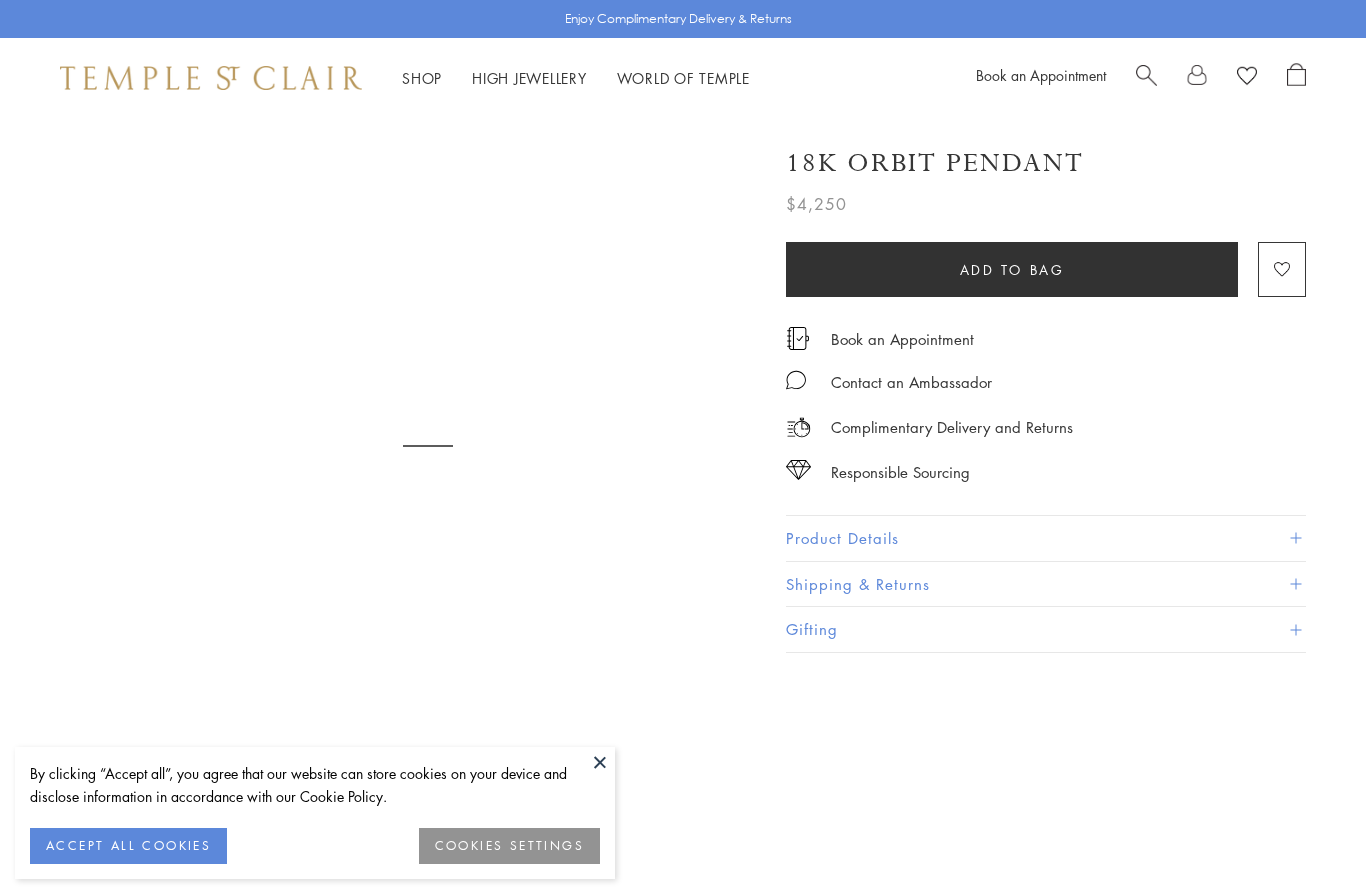 scroll, scrollTop: 0, scrollLeft: 0, axis: both 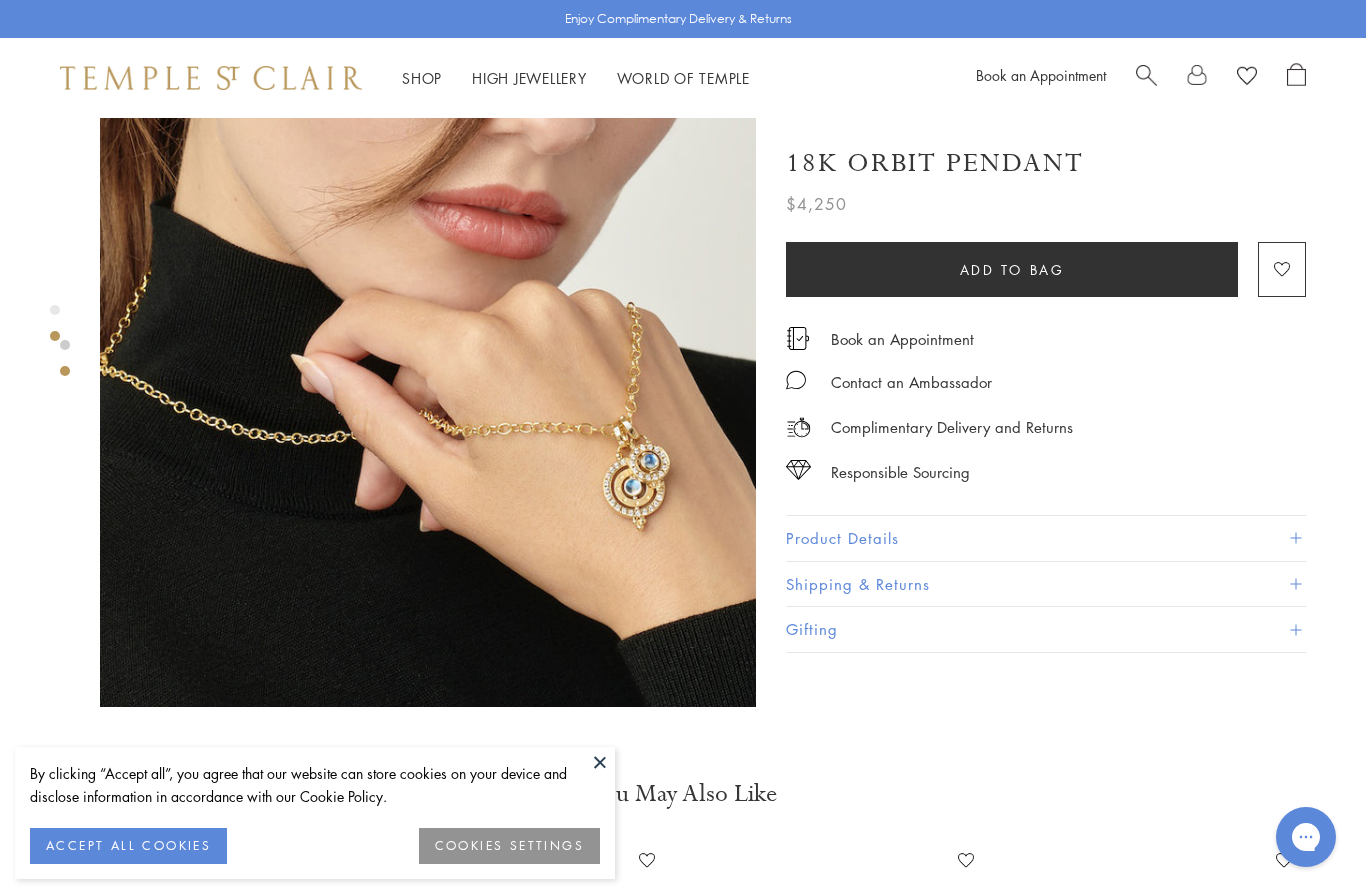 click on "Product Details" at bounding box center (1046, 538) 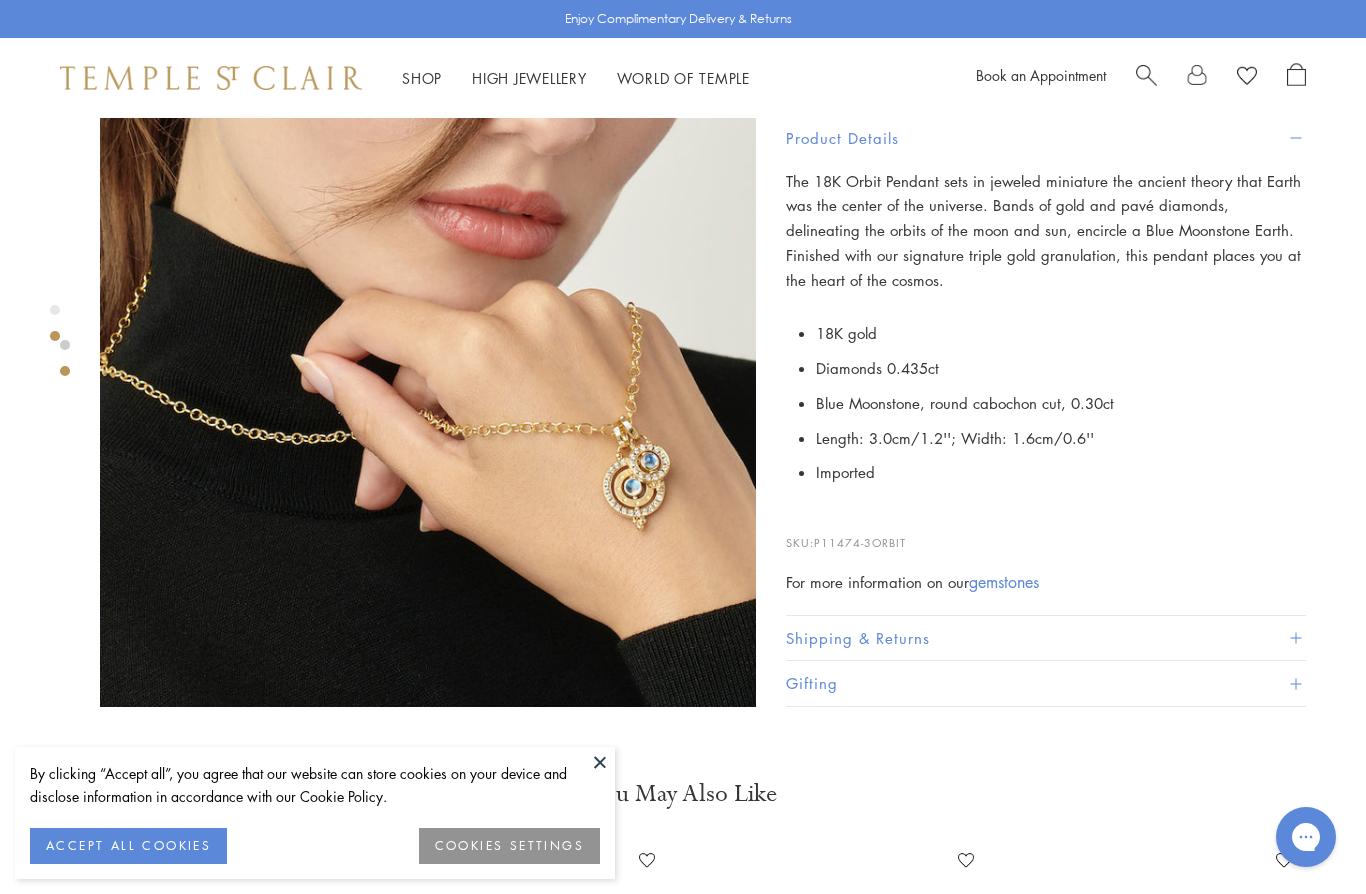 click on "Responsible Sourcing
Our gold is strictly mercury-free mined gold and recycled gold.
Our diamonds are natural, traceable and ethically sourced from mines in Botswana & Canada.
All sources for our gold & diamonds are Responsible Jewelry Council (RJC) certified.
Learn more about our Responsible Sourcing
Let us help you
Call 877-494-8317" at bounding box center [683, 667] 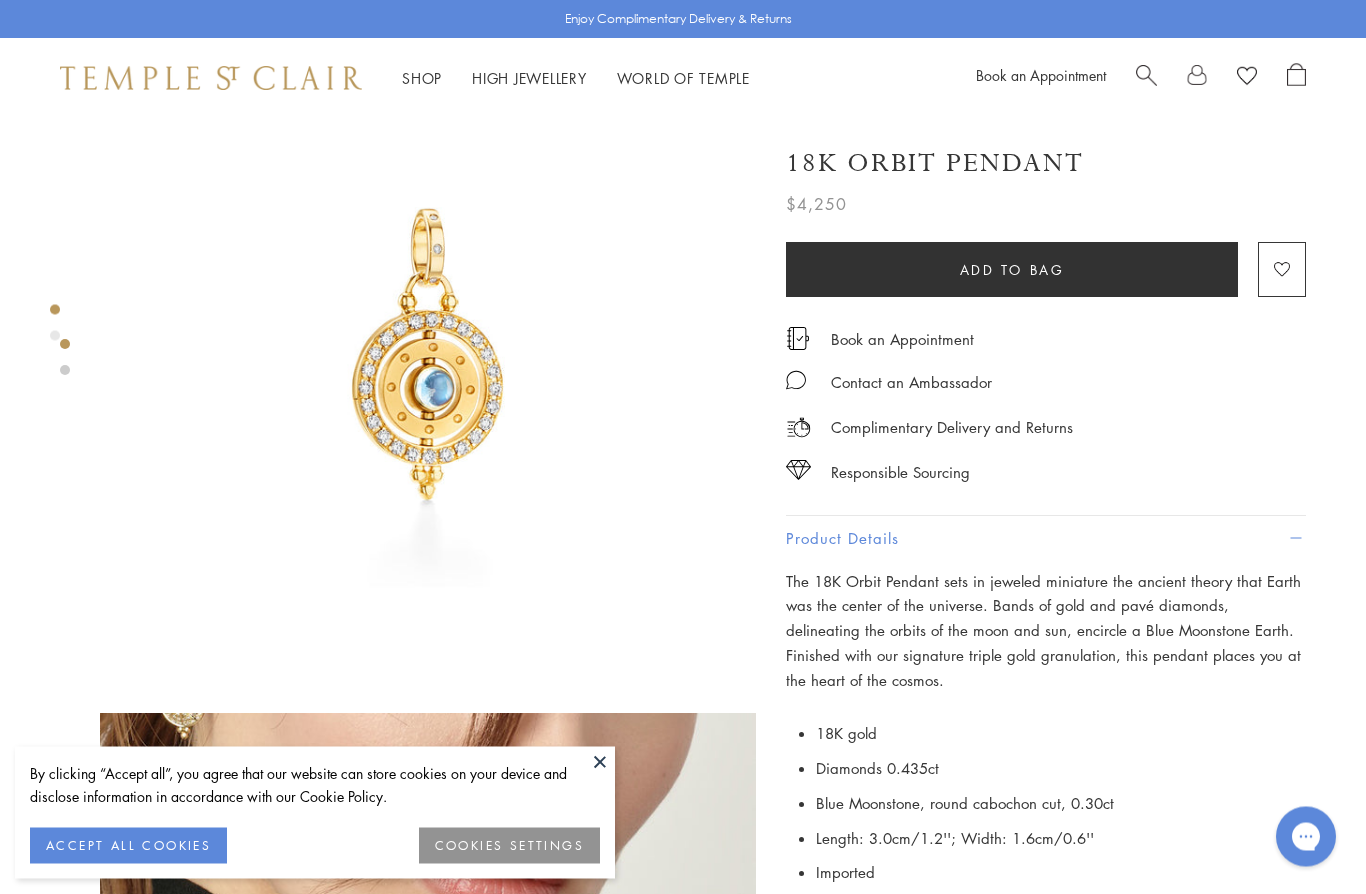 scroll, scrollTop: 0, scrollLeft: 0, axis: both 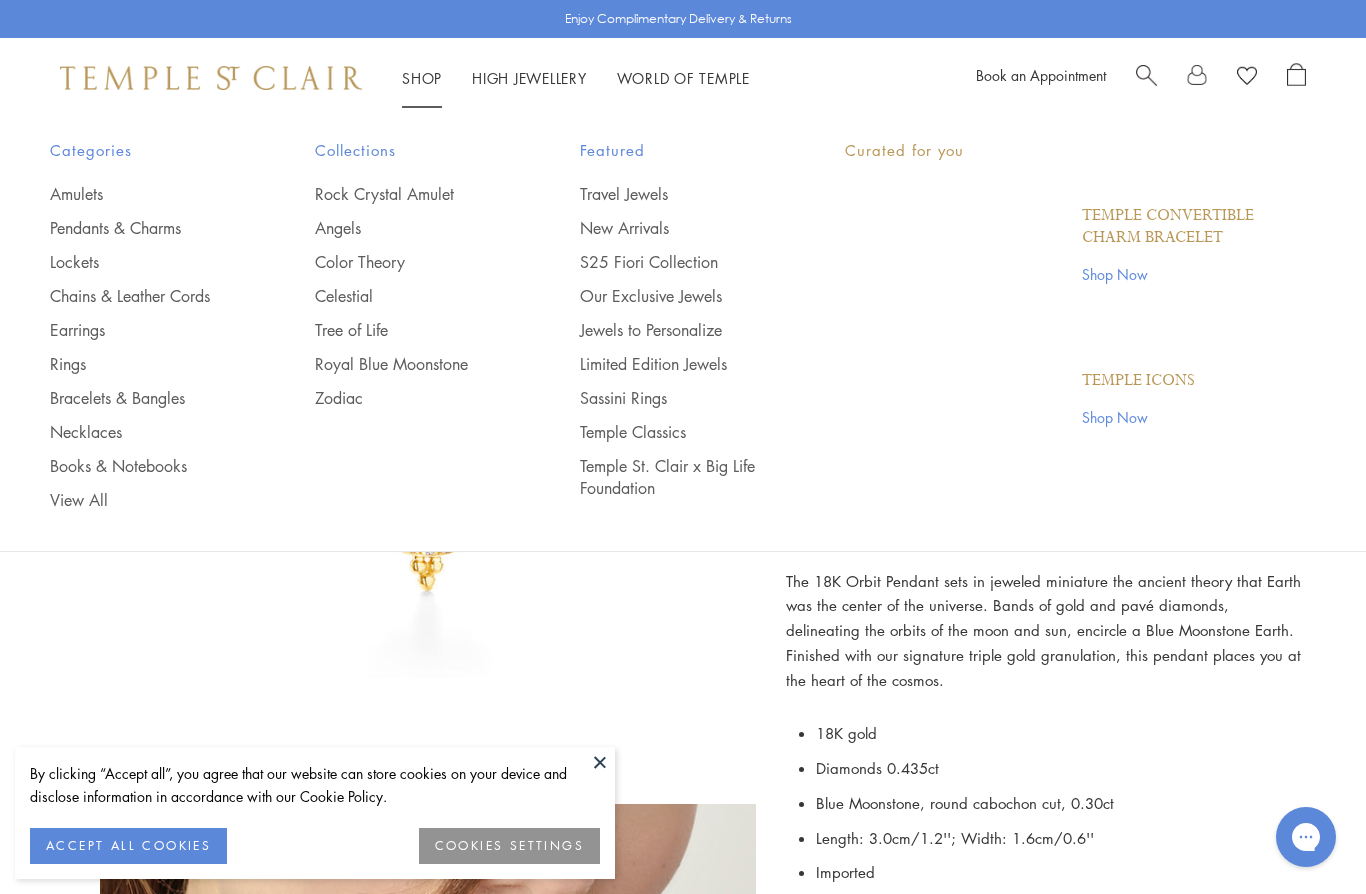 click on "Shop Shop" at bounding box center [422, 78] 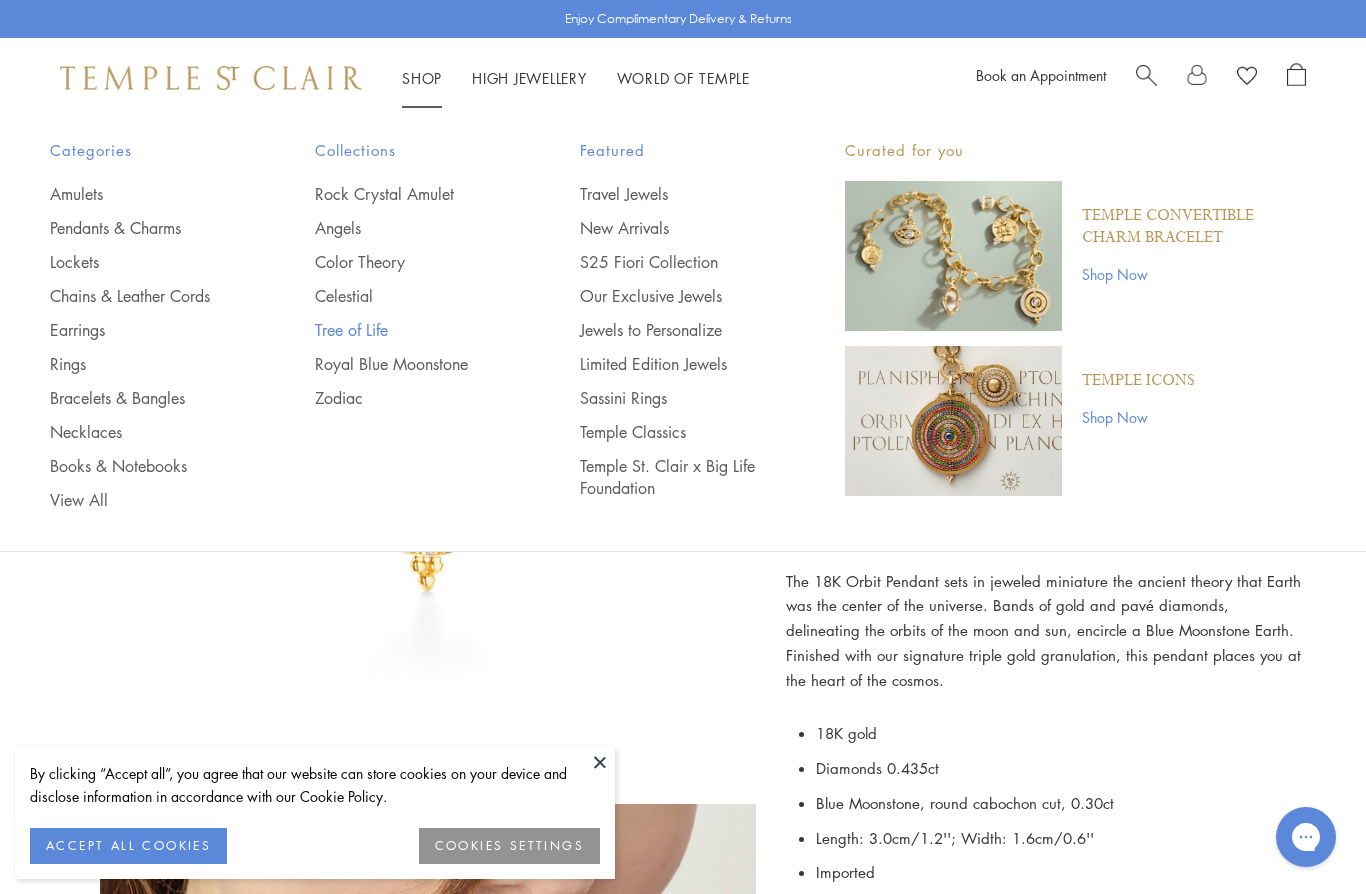 click on "Tree of Life" at bounding box center [407, 330] 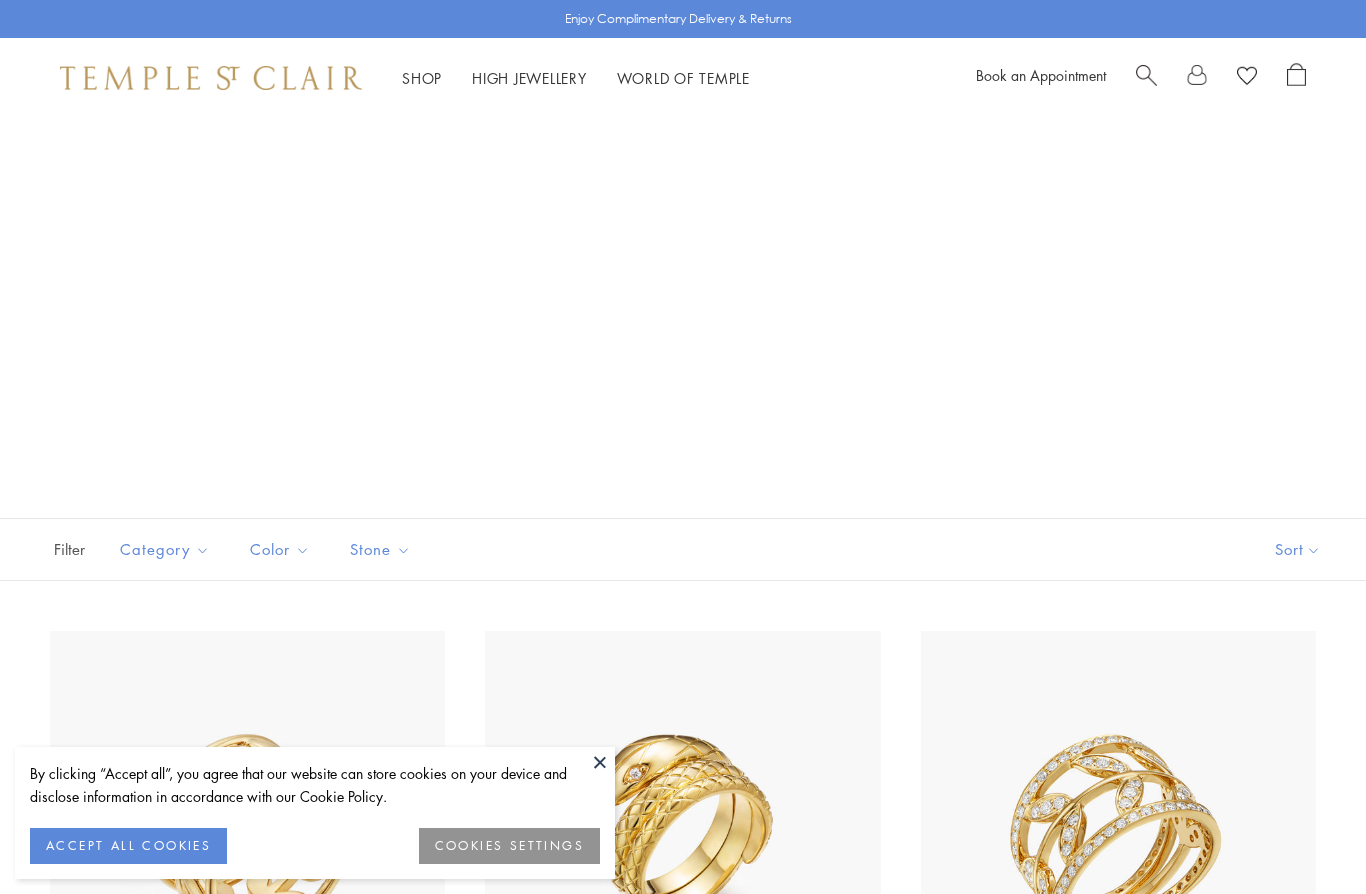 scroll, scrollTop: 0, scrollLeft: 0, axis: both 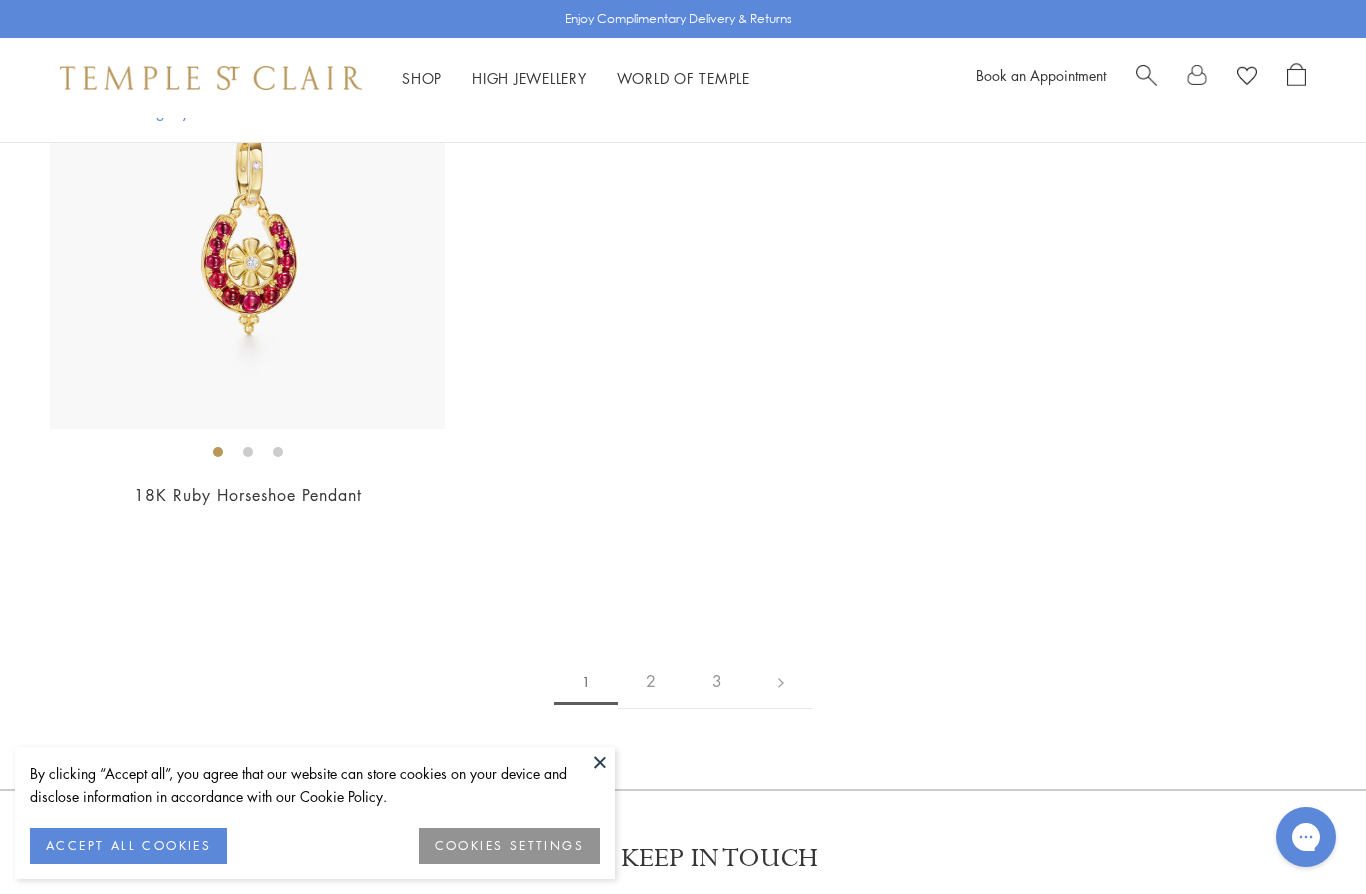 click on "2" at bounding box center [651, 681] 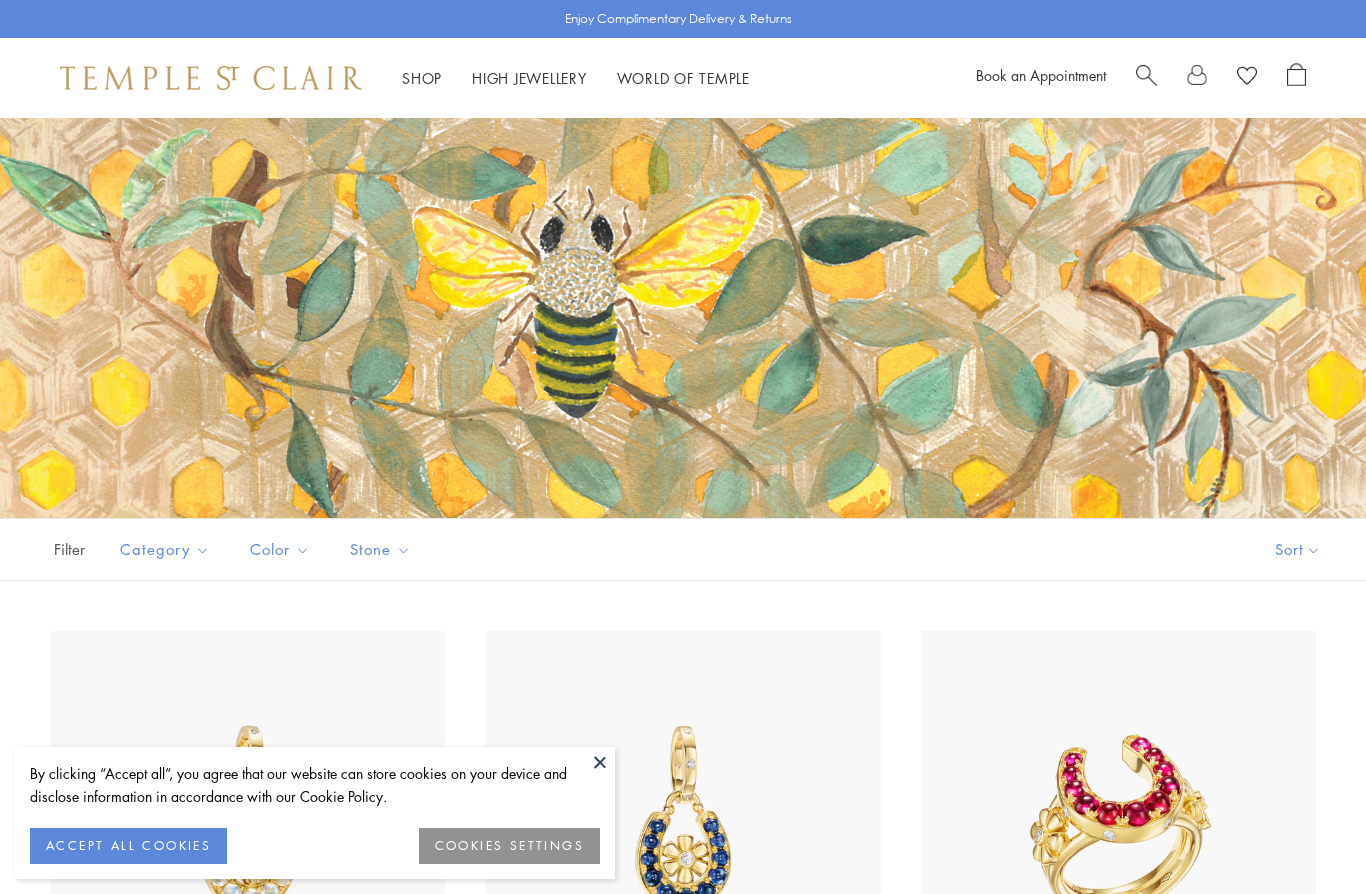 scroll, scrollTop: 0, scrollLeft: 0, axis: both 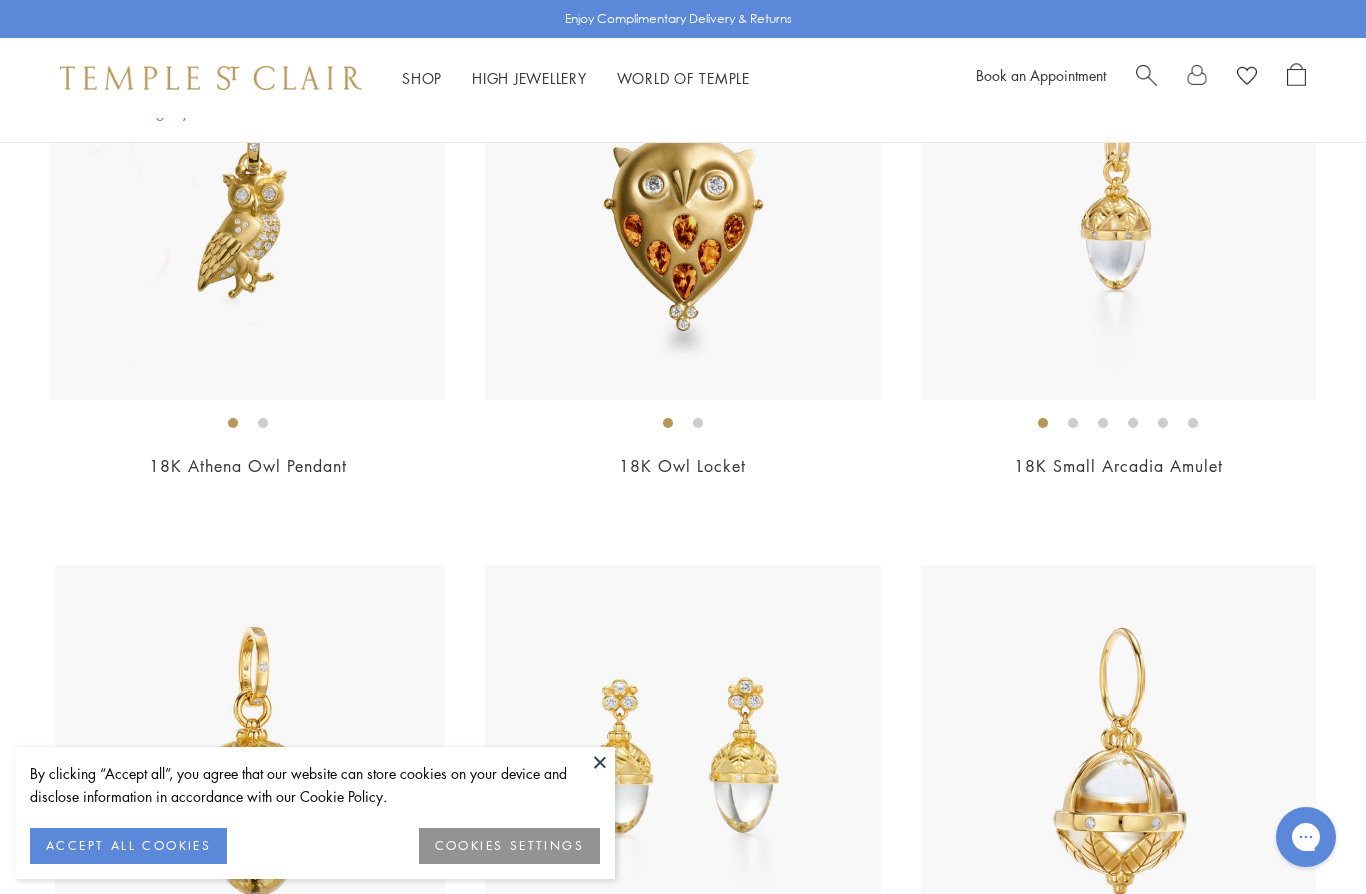 click at bounding box center [252, 762] 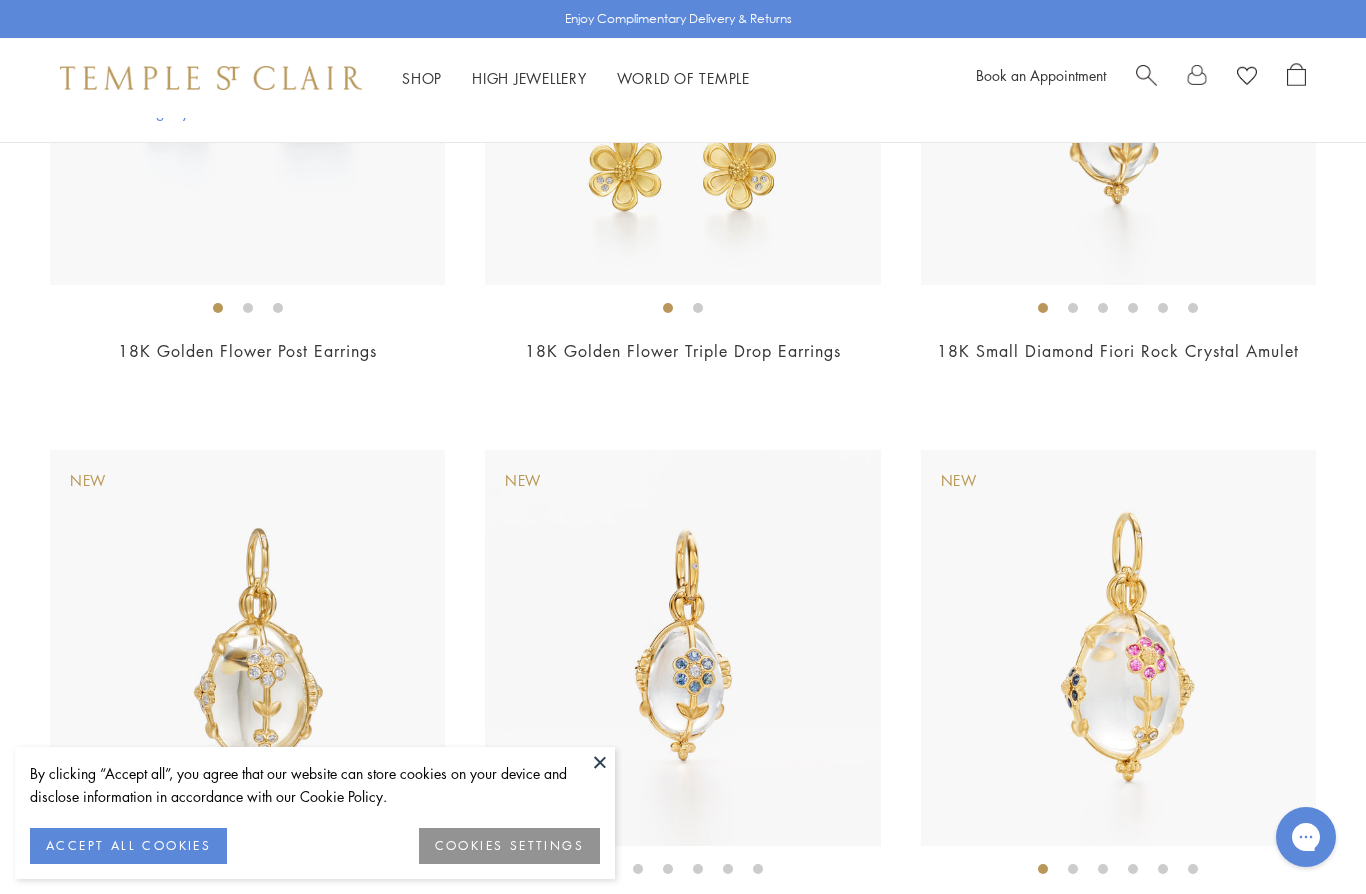 scroll, scrollTop: 7471, scrollLeft: 0, axis: vertical 